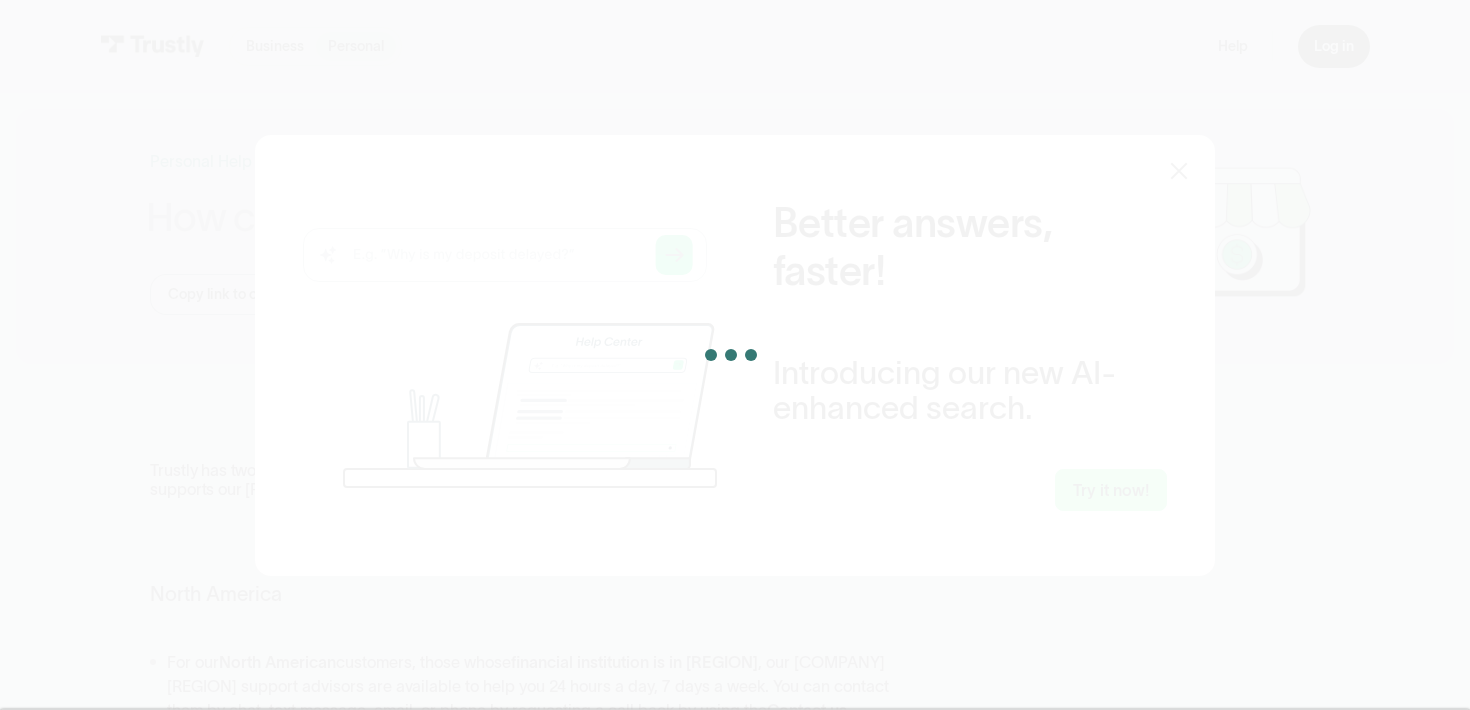 scroll, scrollTop: 0, scrollLeft: 0, axis: both 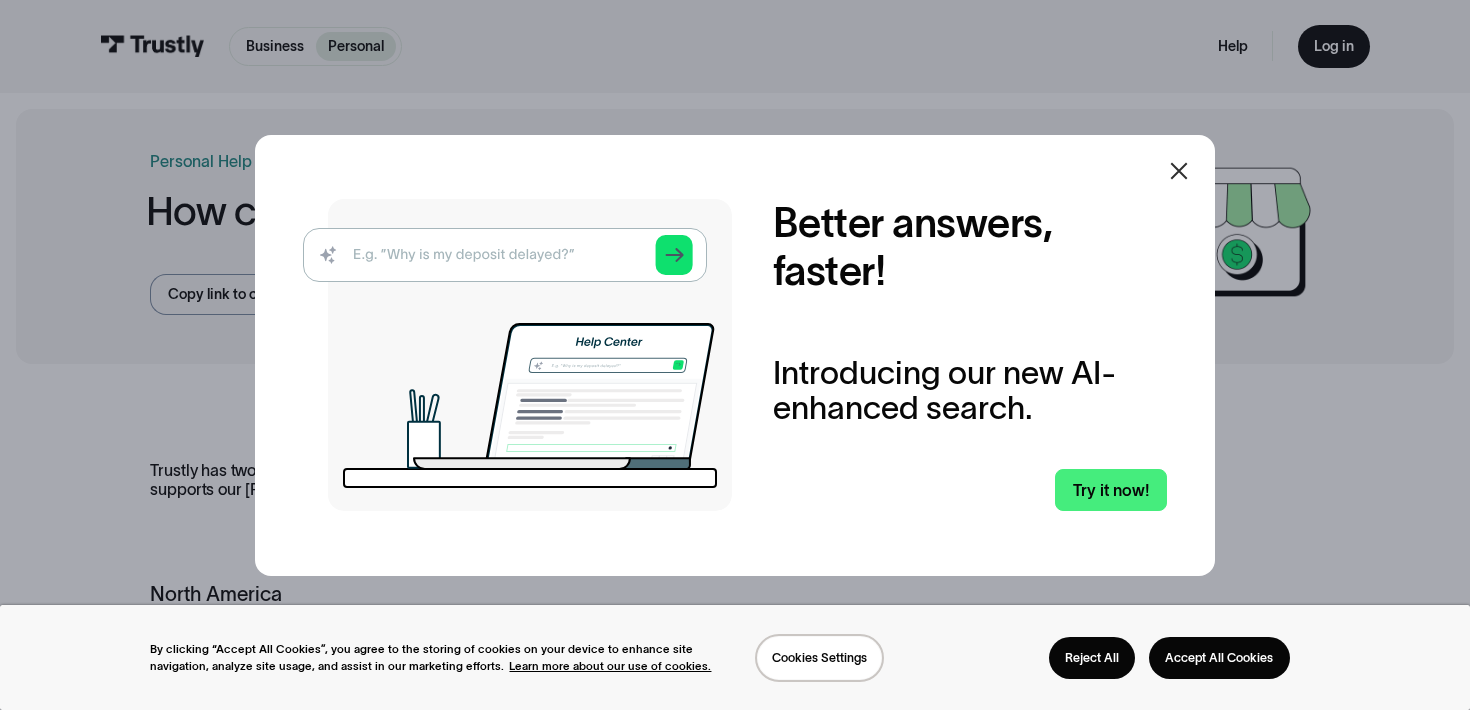 click on "Better answers, faster! Introducing our new AI-enhanced search. Try it now!" at bounding box center (970, 355) 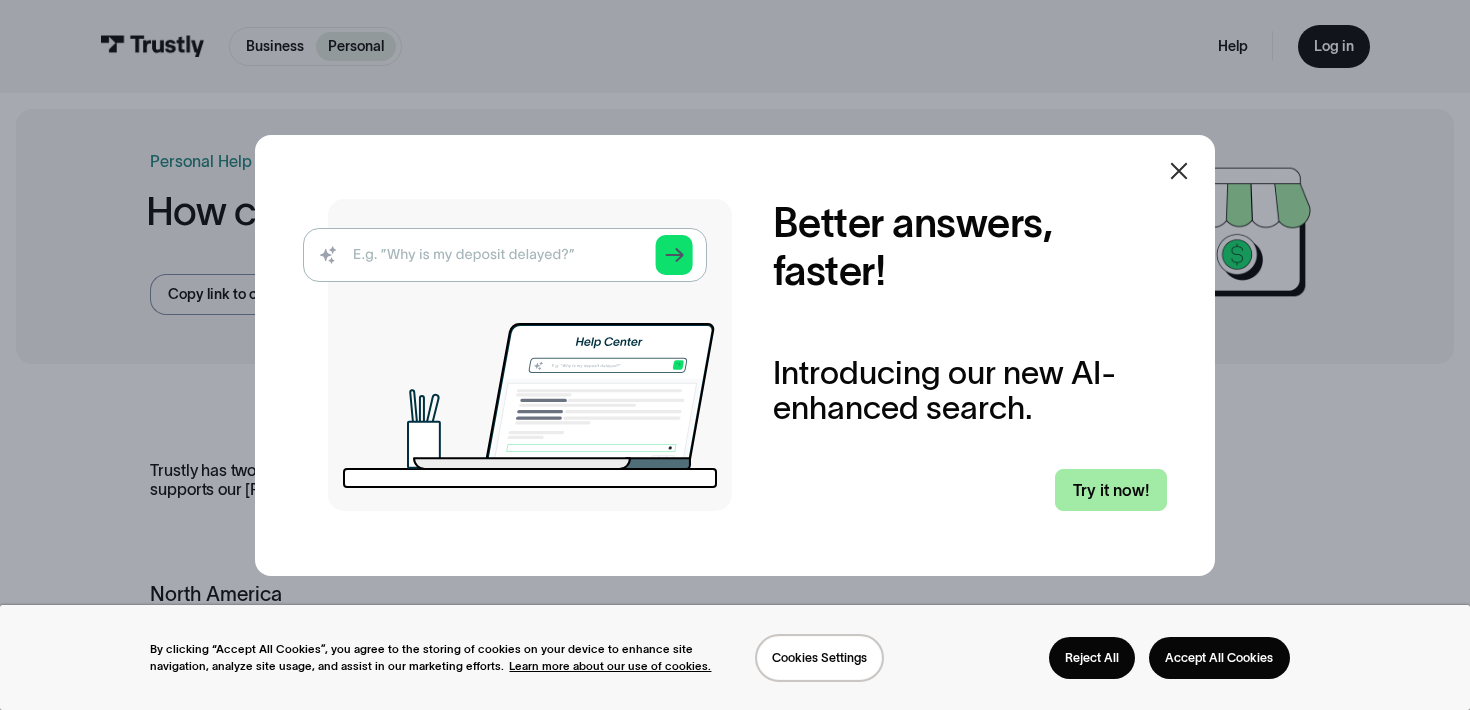 click on "Try it now!" at bounding box center [1110, 490] 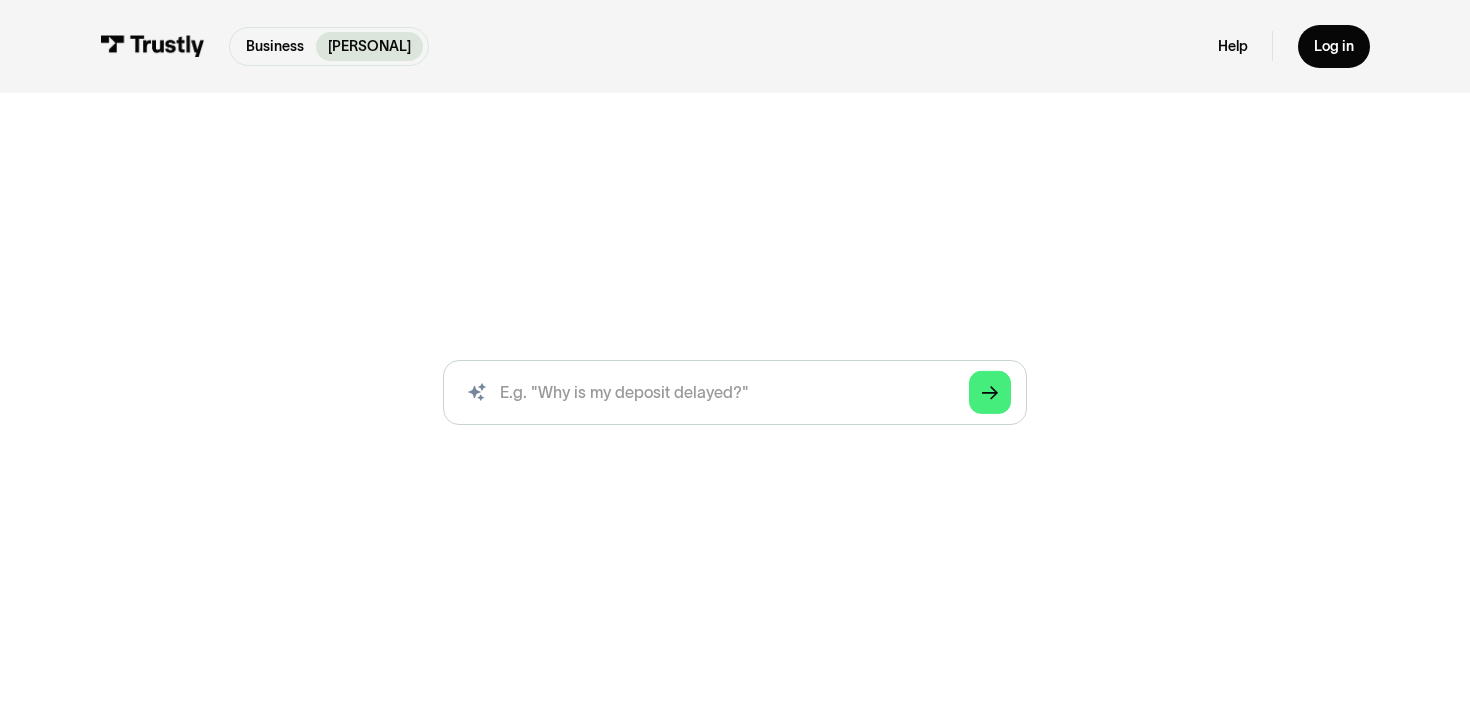 scroll, scrollTop: 0, scrollLeft: 0, axis: both 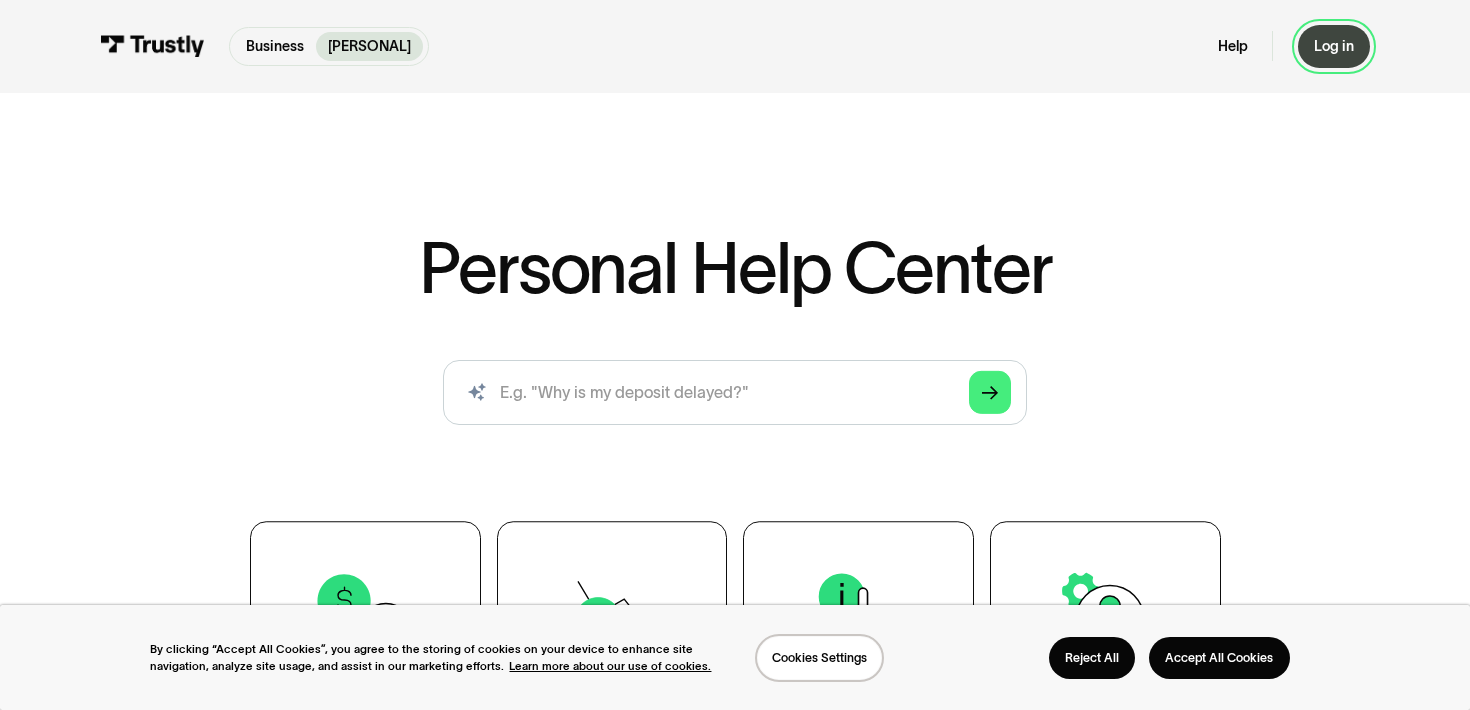 click on "Log in" at bounding box center [1334, 46] 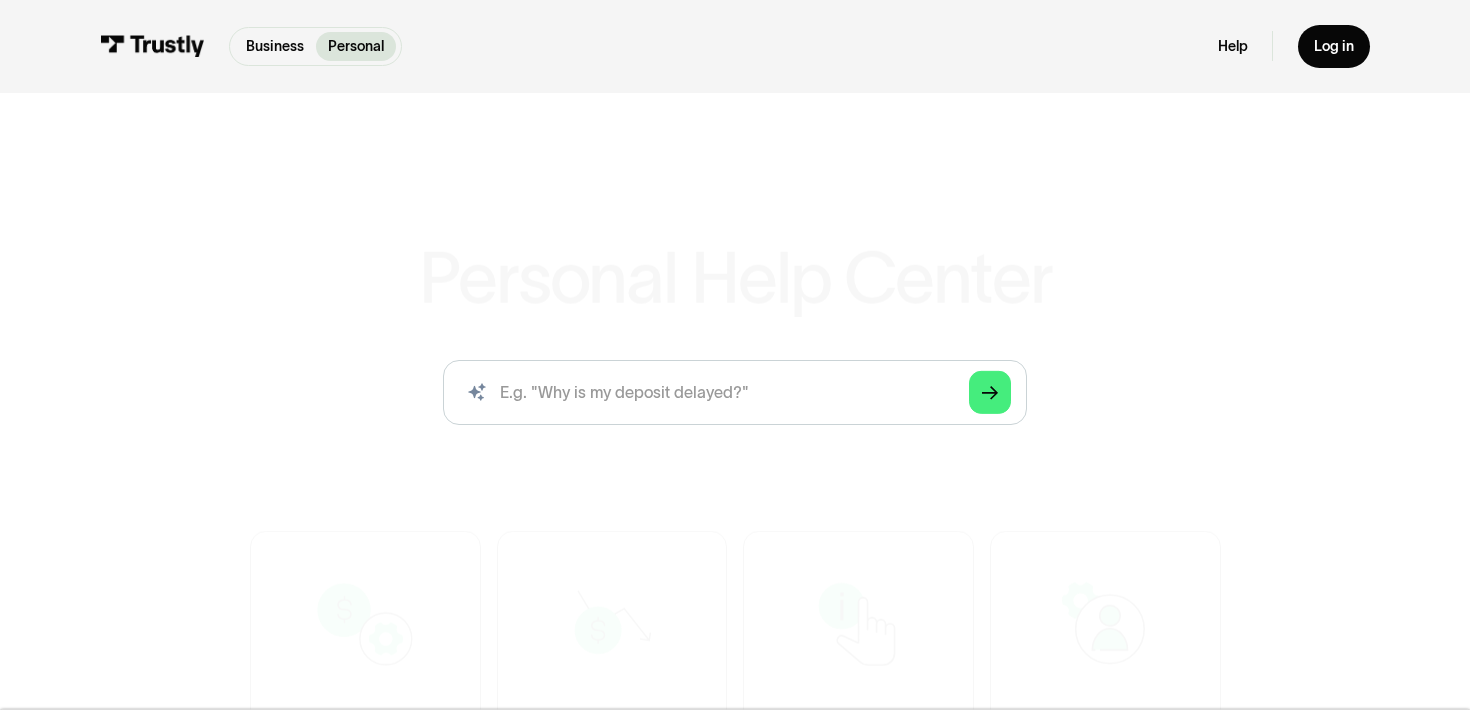 scroll, scrollTop: 0, scrollLeft: 0, axis: both 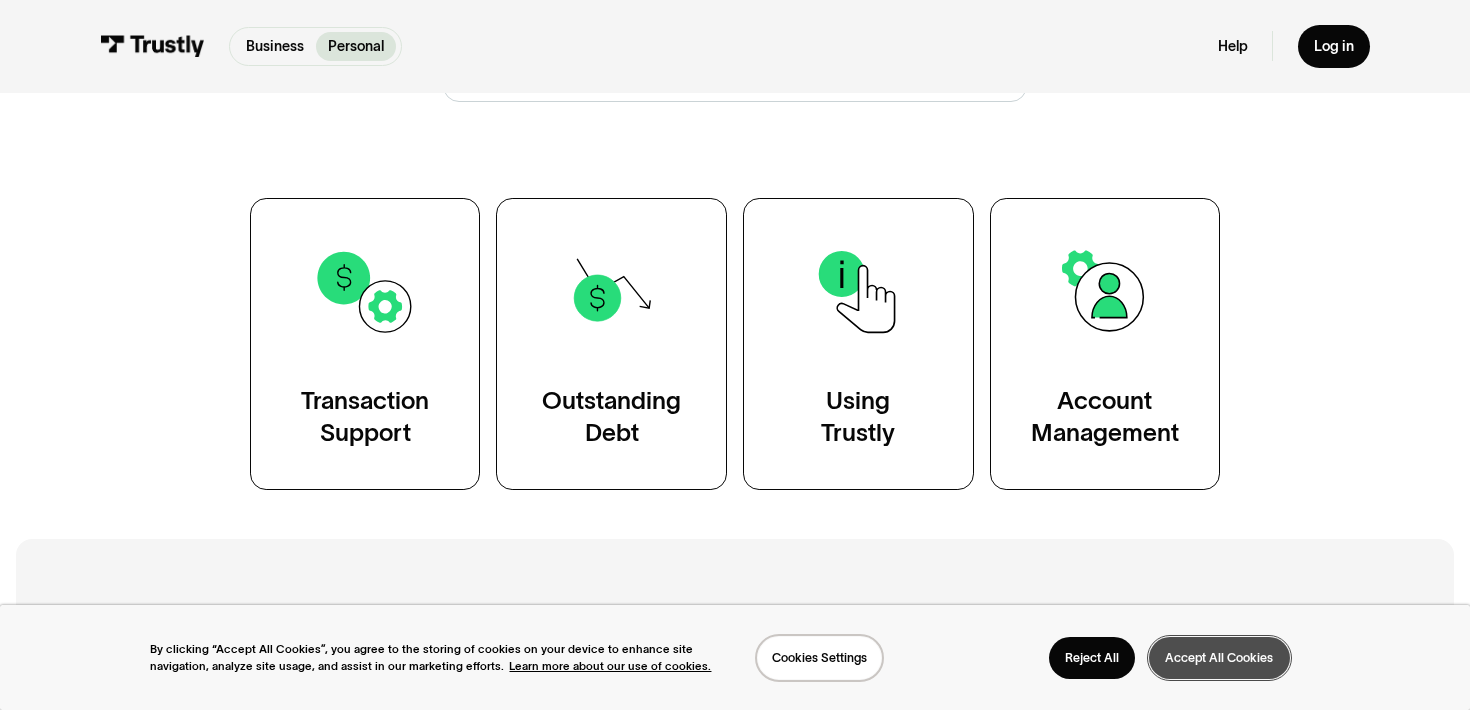 click on "Accept All Cookies" at bounding box center [1219, 658] 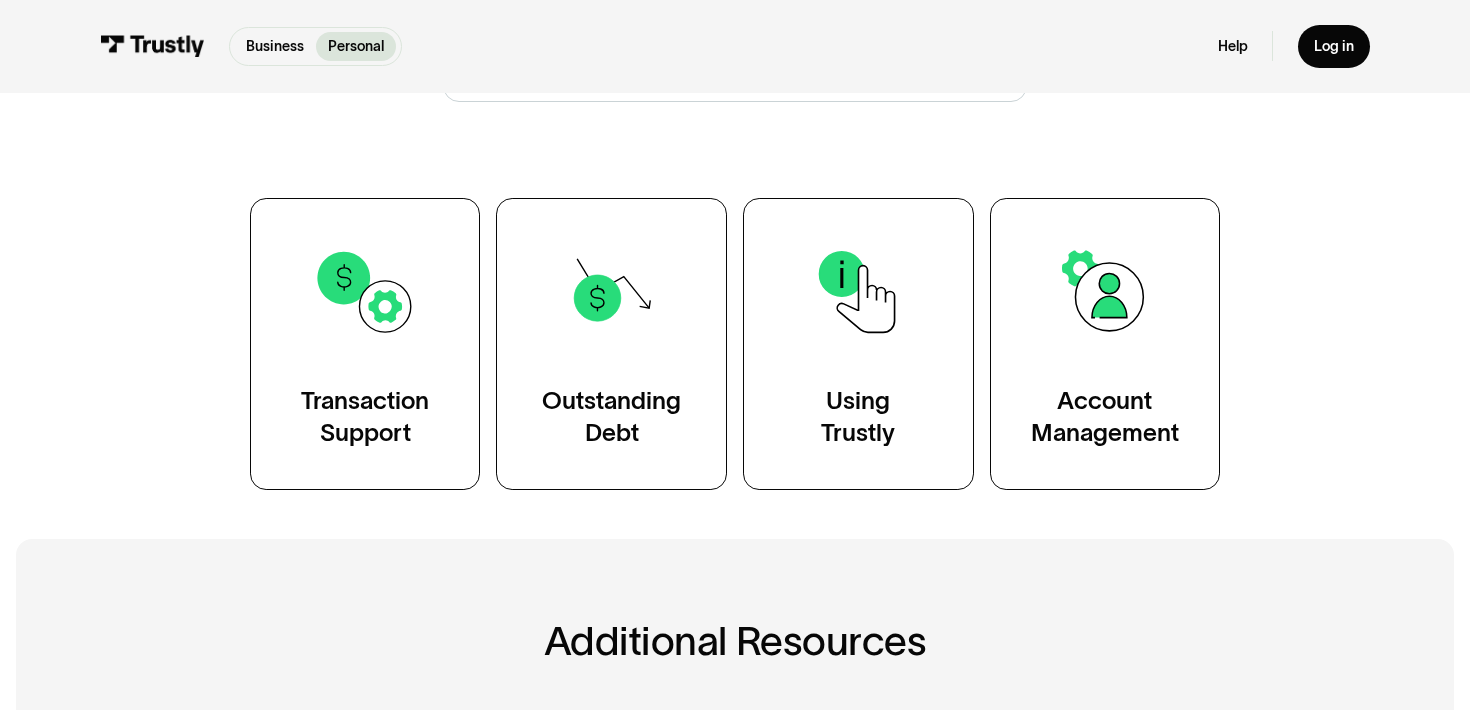 click on "Transaction Support Outstanding Debt Using Trustly Account Management" at bounding box center [735, 344] 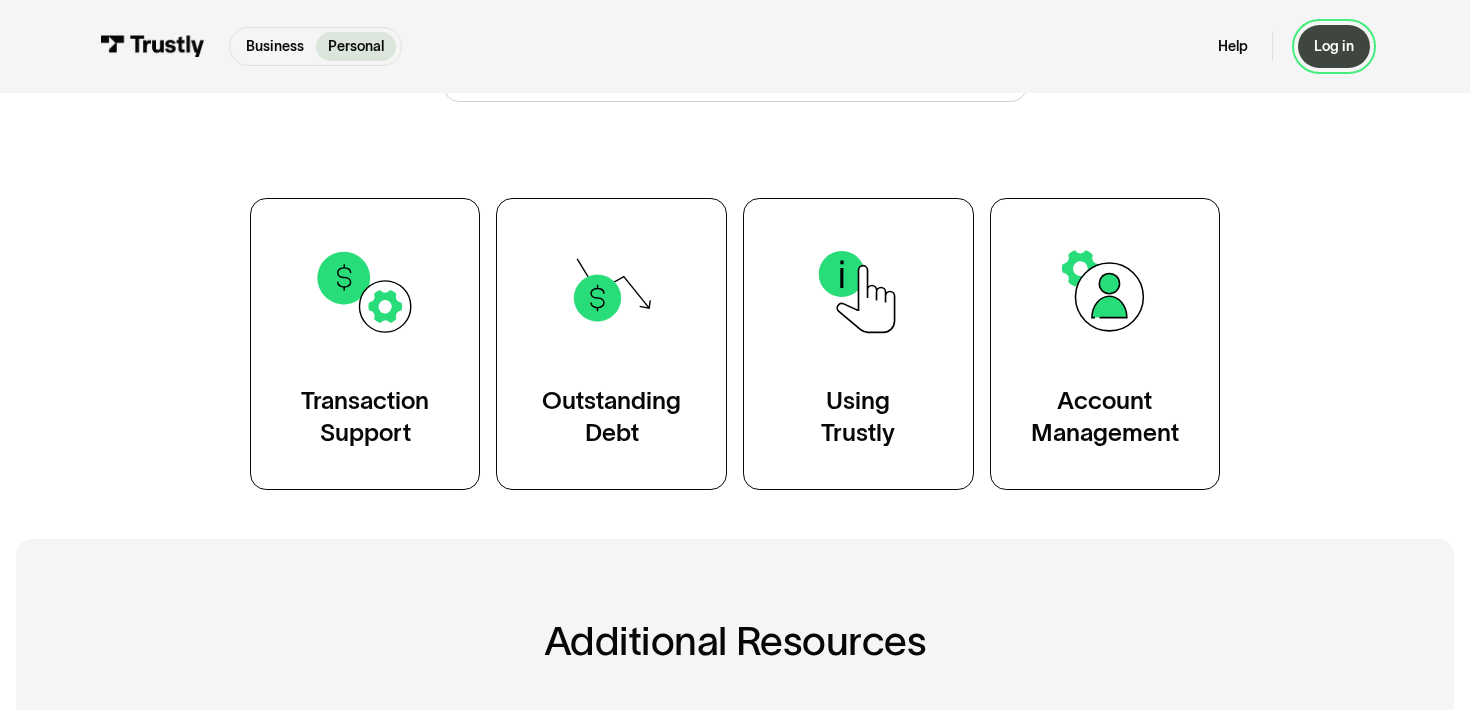 click on "Log in" at bounding box center [1334, 46] 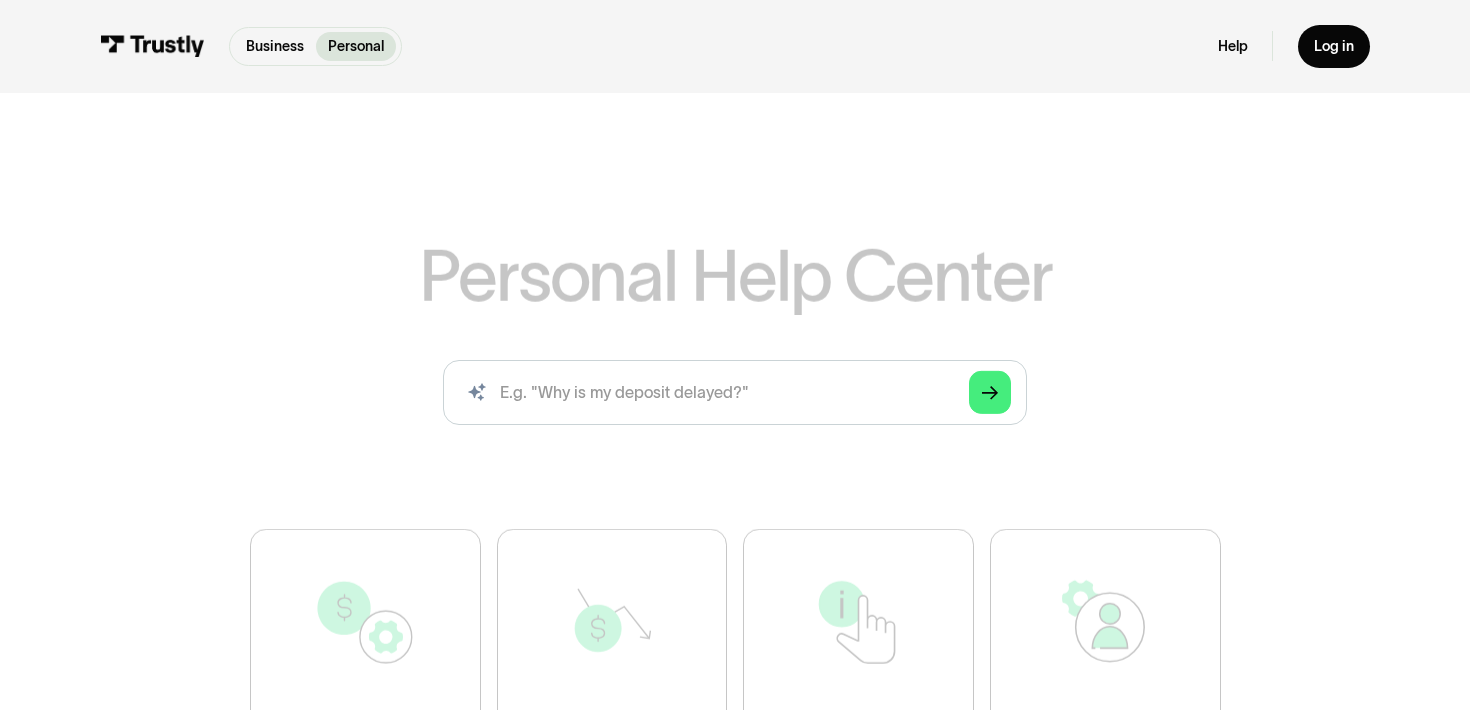scroll, scrollTop: 0, scrollLeft: 0, axis: both 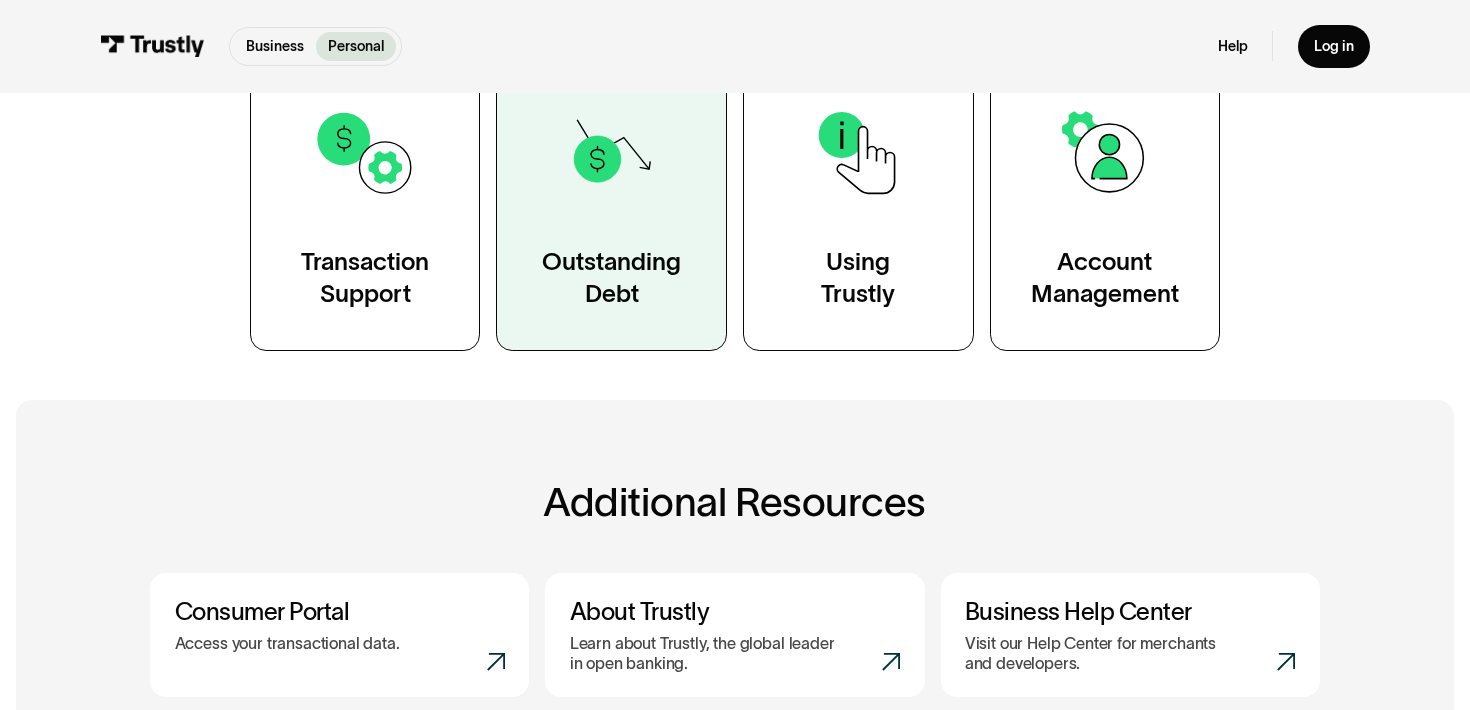 click on "Outstanding Debt" at bounding box center [611, 205] 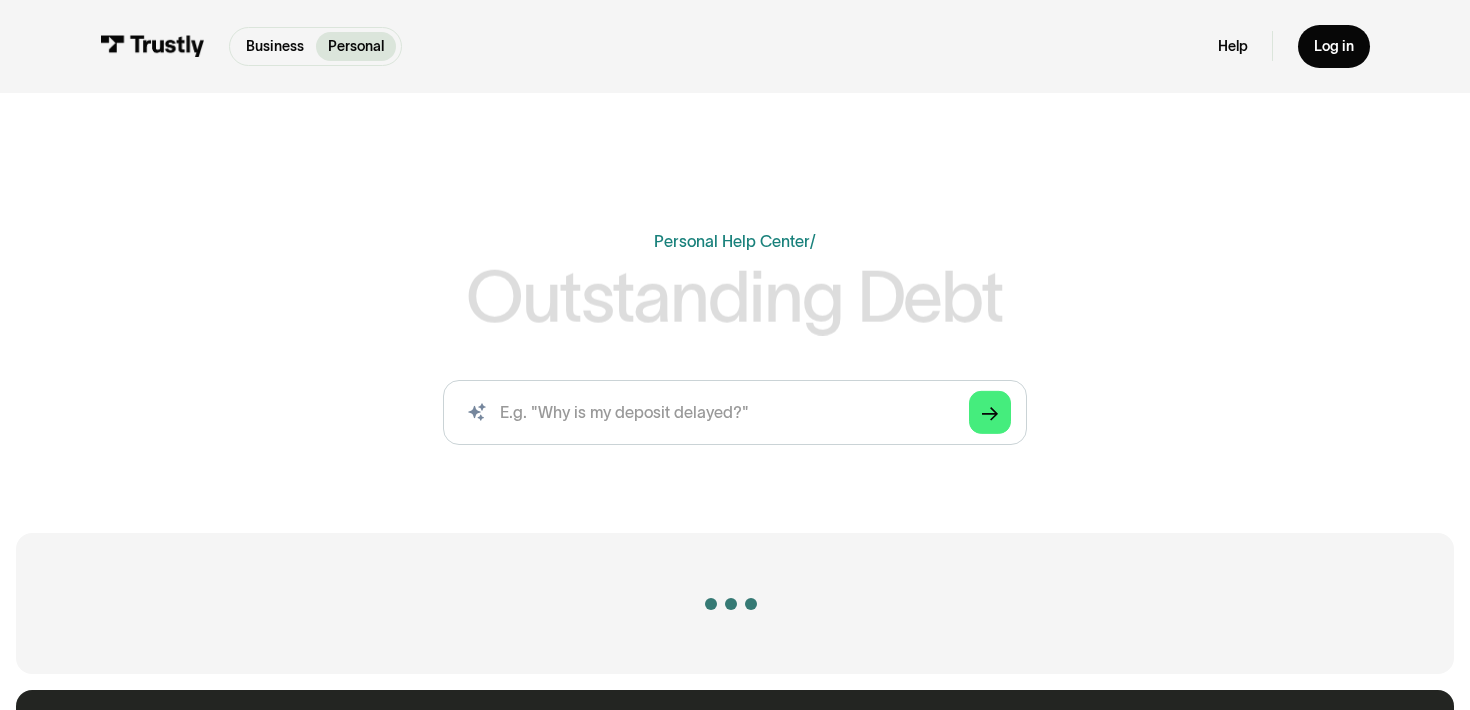 scroll, scrollTop: 0, scrollLeft: 0, axis: both 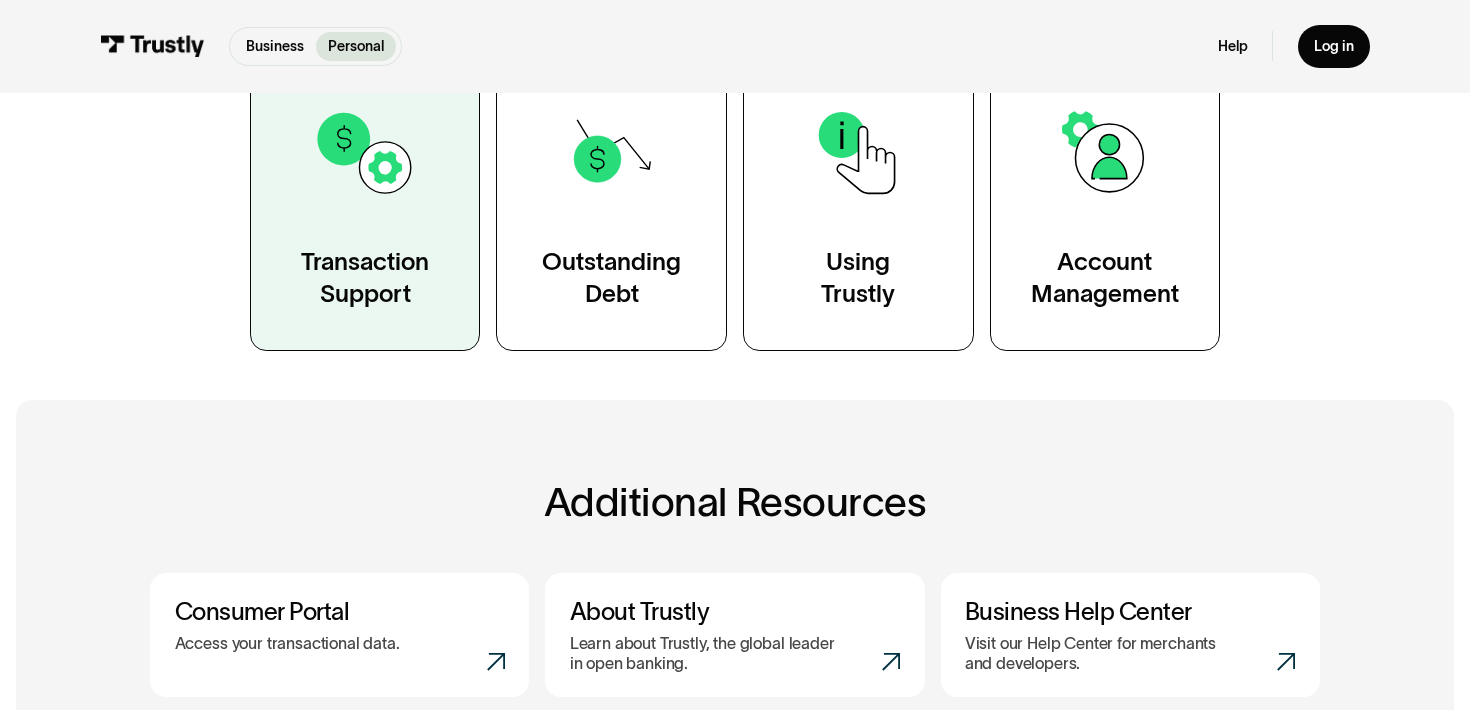 click on "Transaction Support" at bounding box center [365, 278] 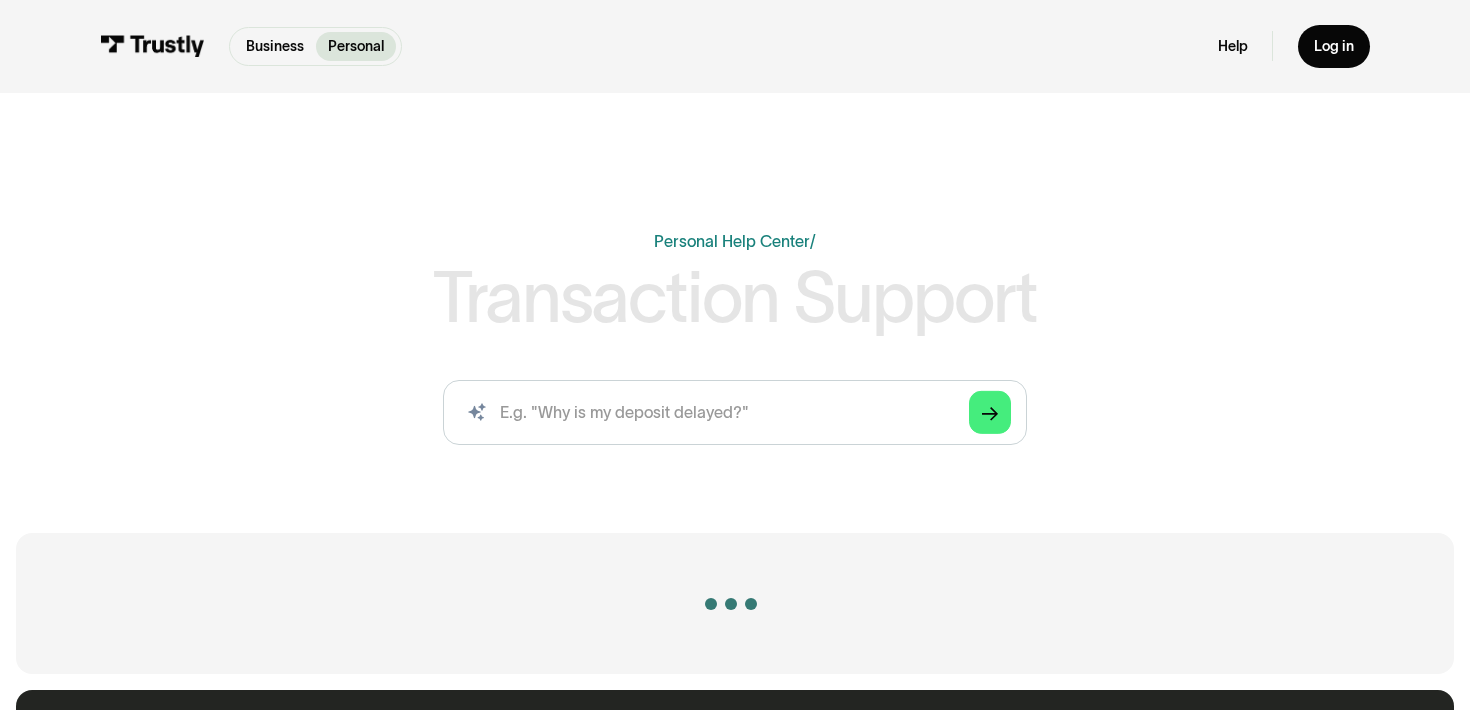 scroll, scrollTop: 0, scrollLeft: 0, axis: both 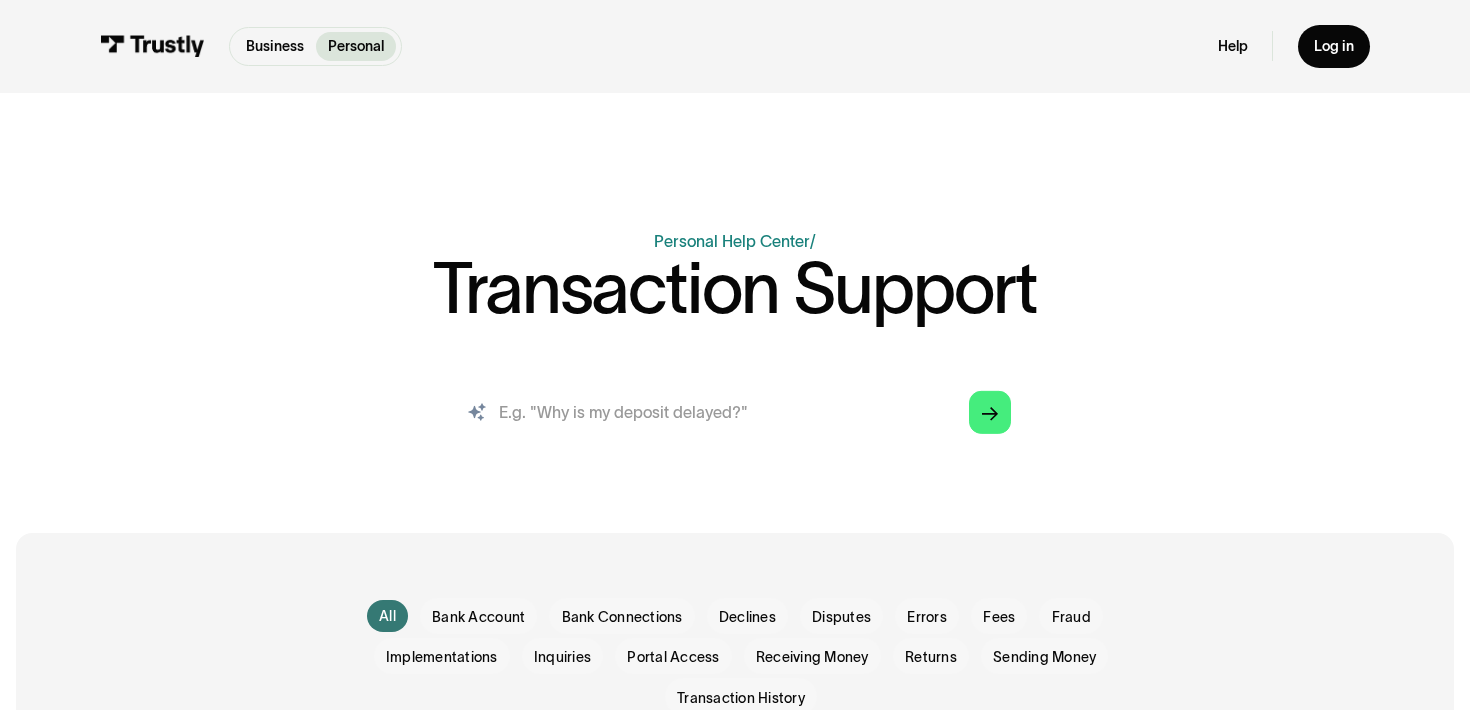 click at bounding box center [735, 412] 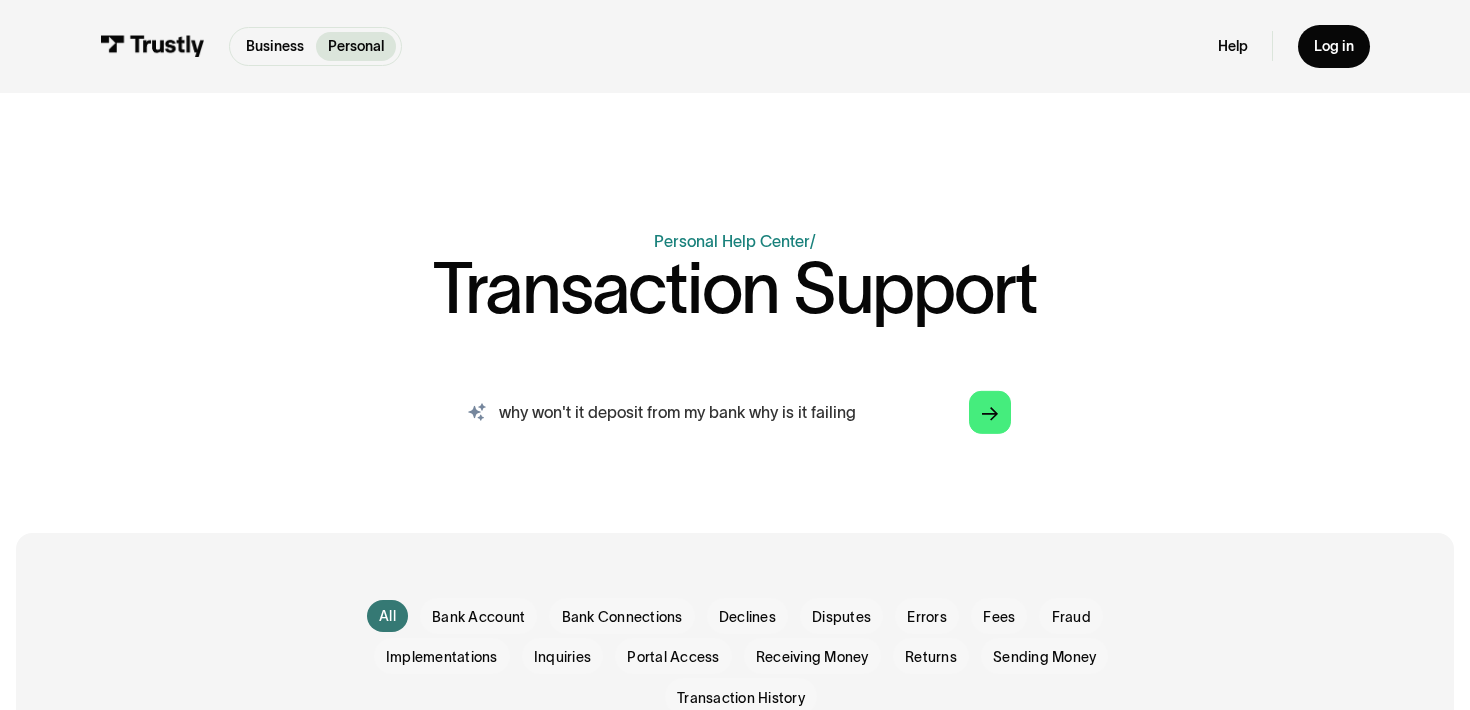 type on "why won't it deposit from my bank why is it failing" 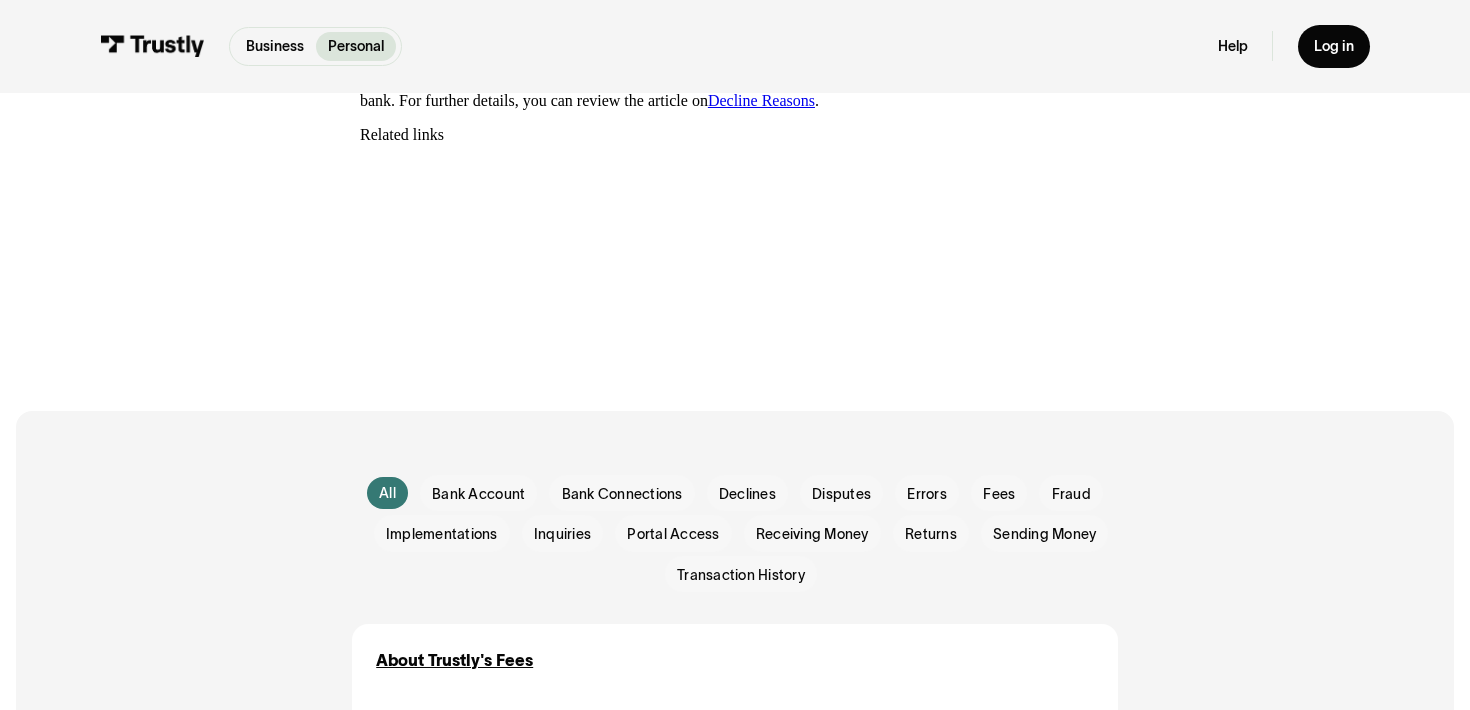 scroll, scrollTop: 743, scrollLeft: 0, axis: vertical 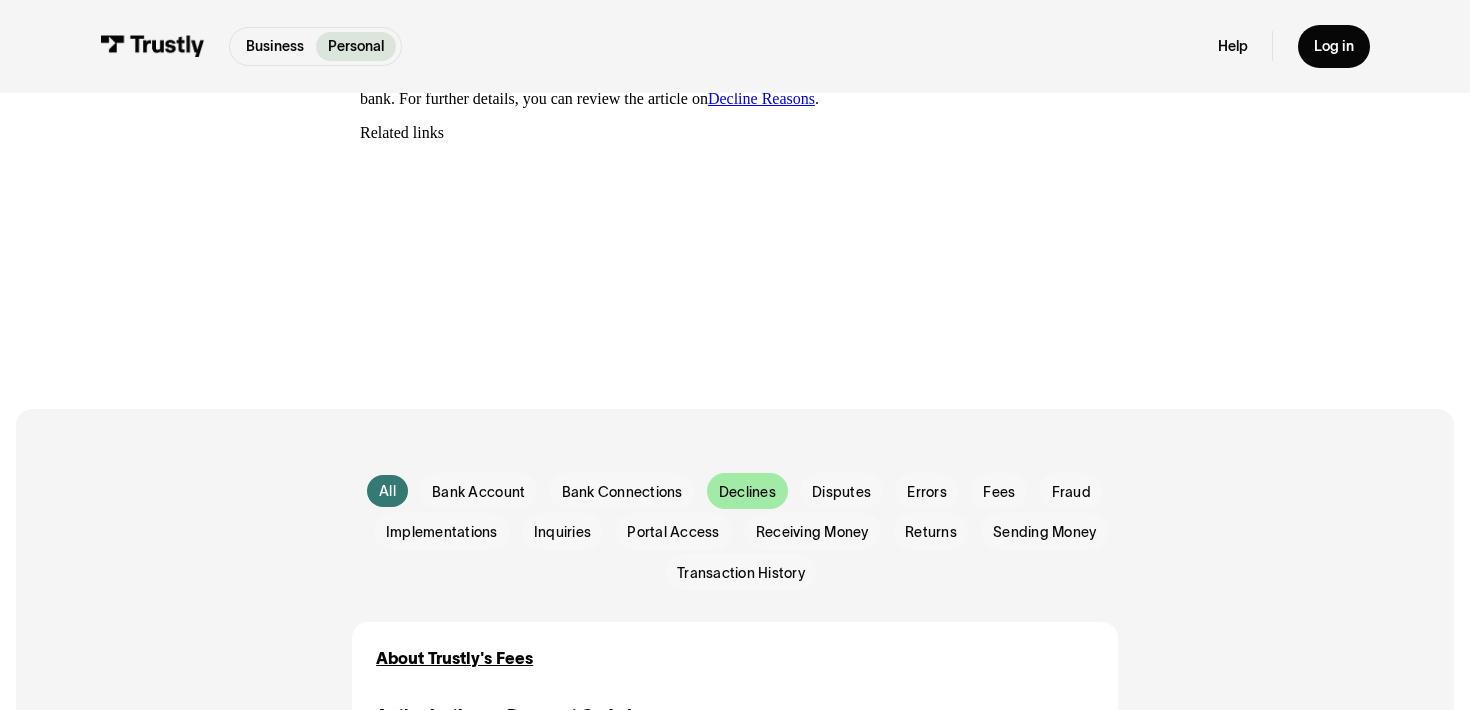 click on "Declines" at bounding box center (0, 0) 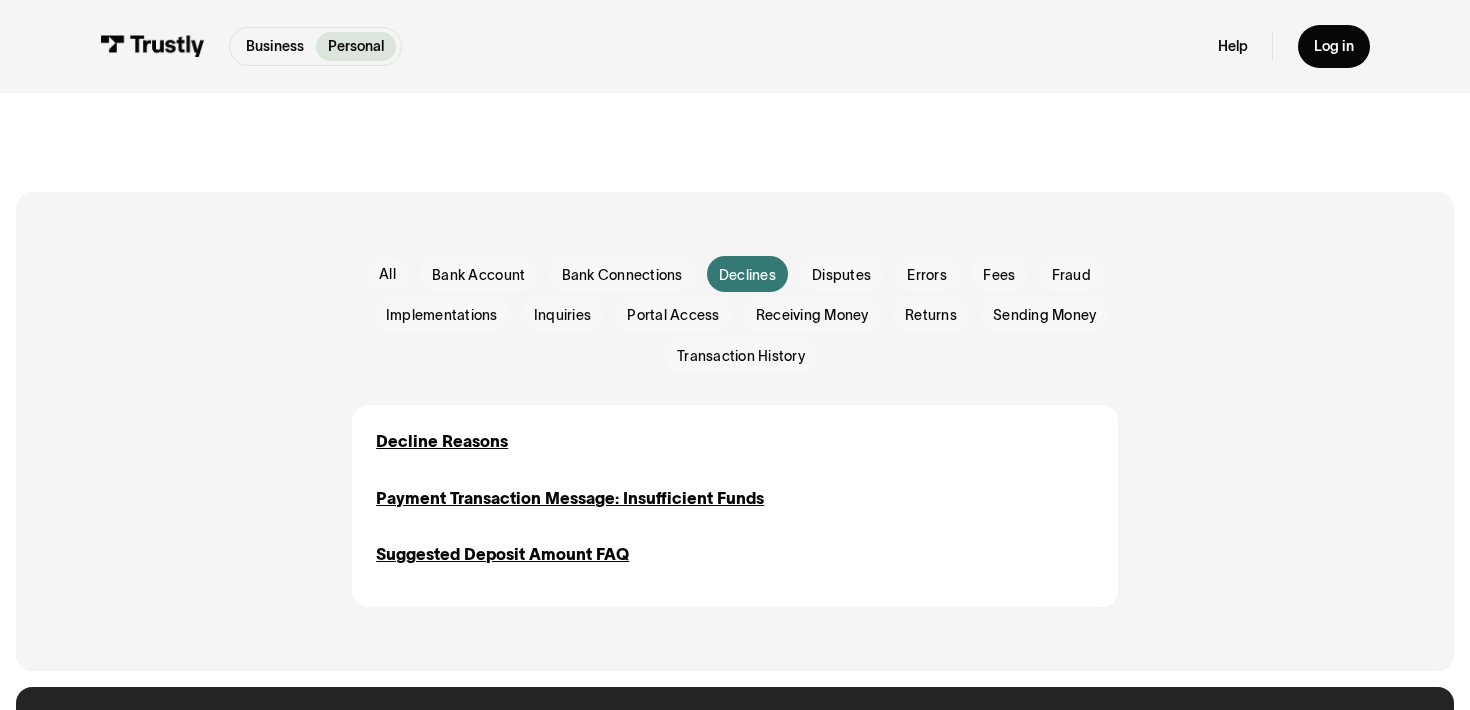 scroll, scrollTop: 1231, scrollLeft: 0, axis: vertical 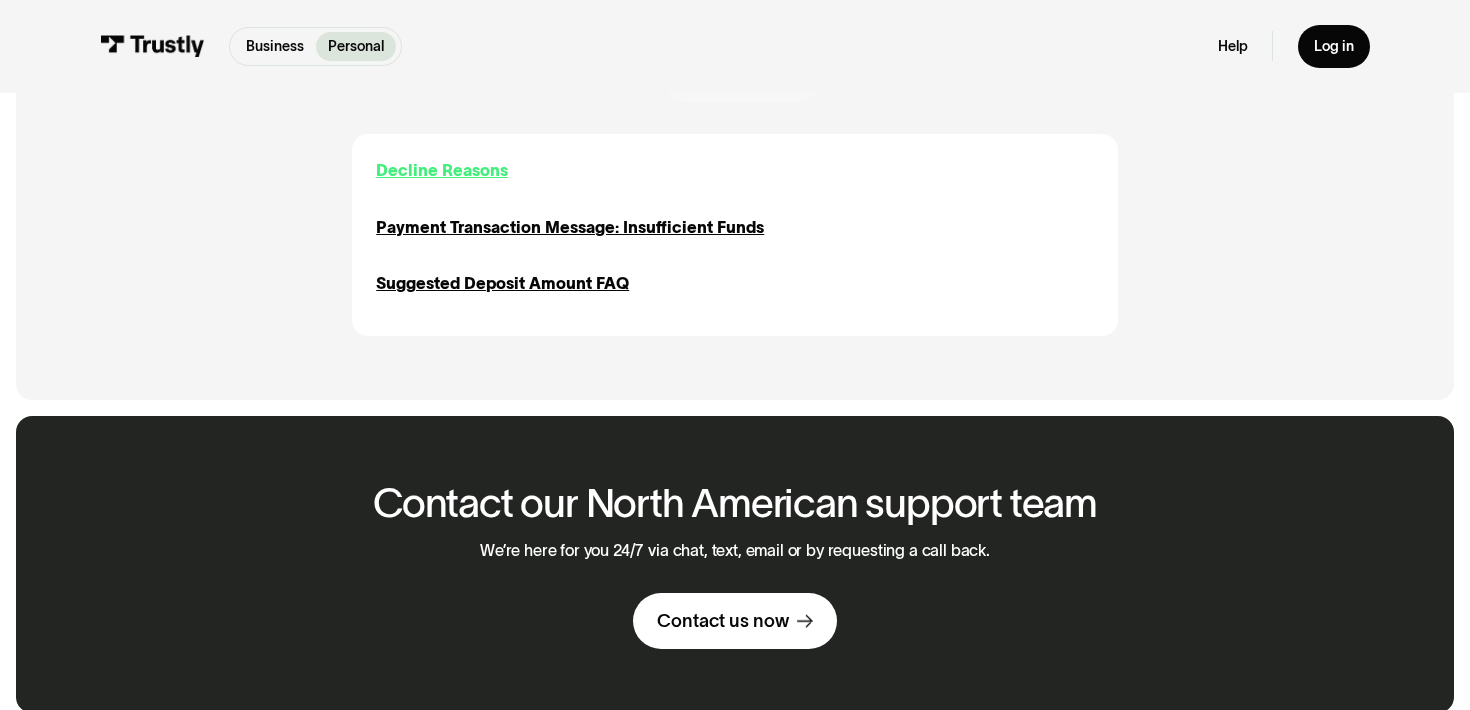 click on "Decline Reasons" at bounding box center (442, 170) 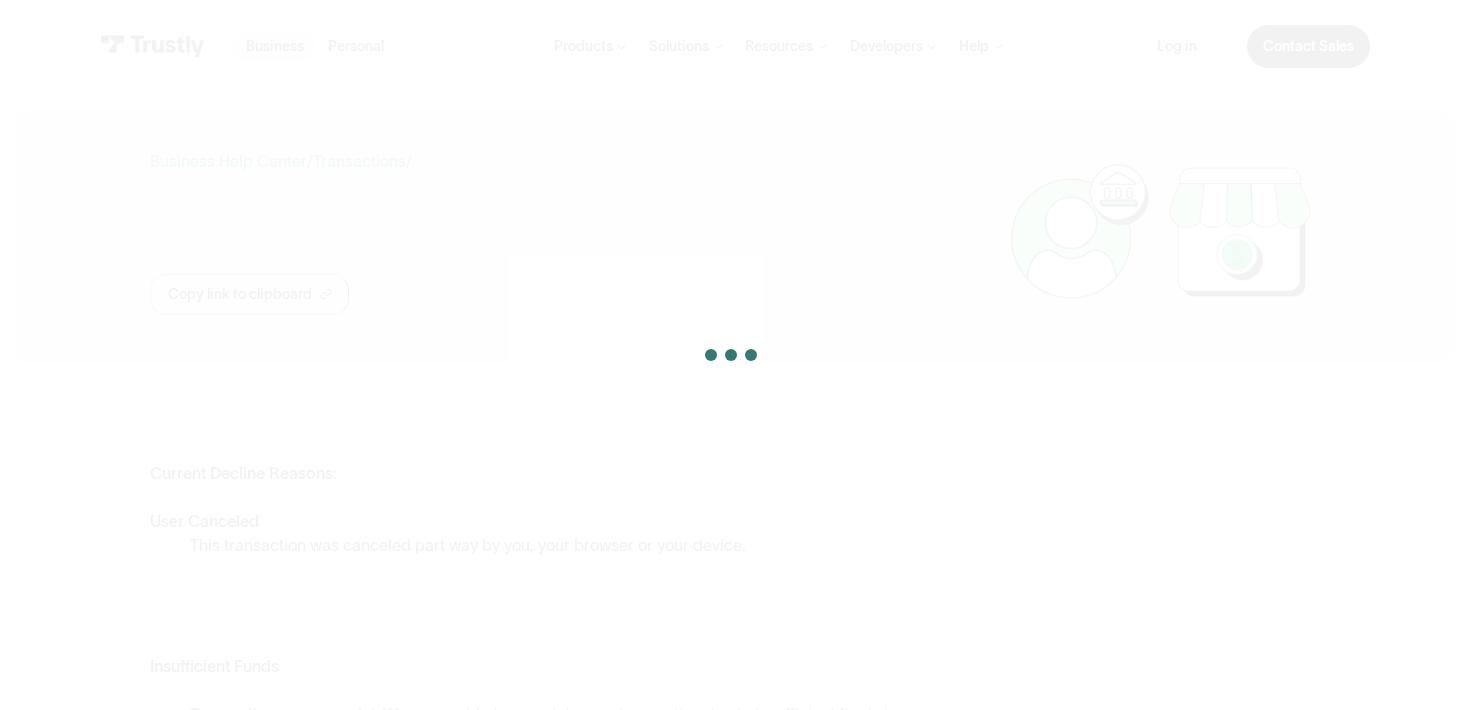 scroll, scrollTop: 0, scrollLeft: 0, axis: both 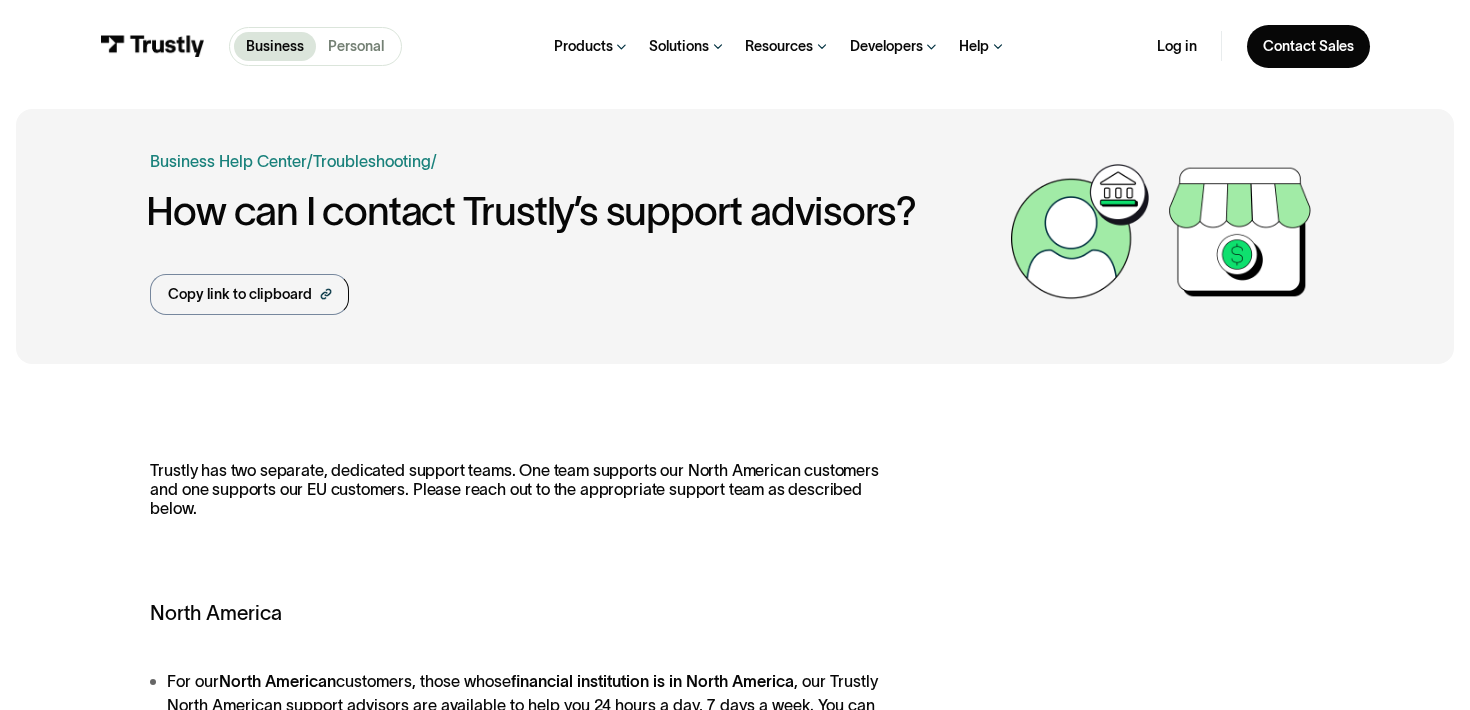click on "Personal" at bounding box center (356, 46) 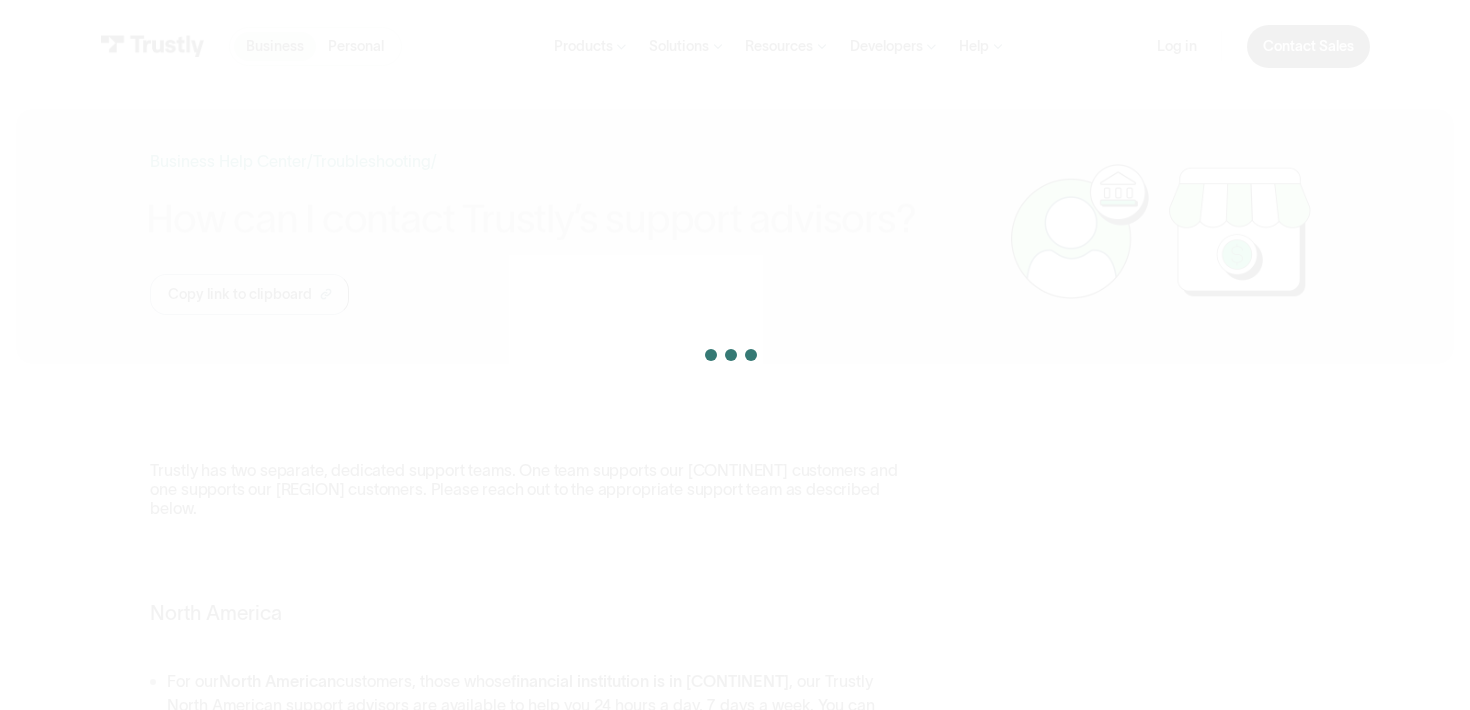 scroll, scrollTop: 0, scrollLeft: 0, axis: both 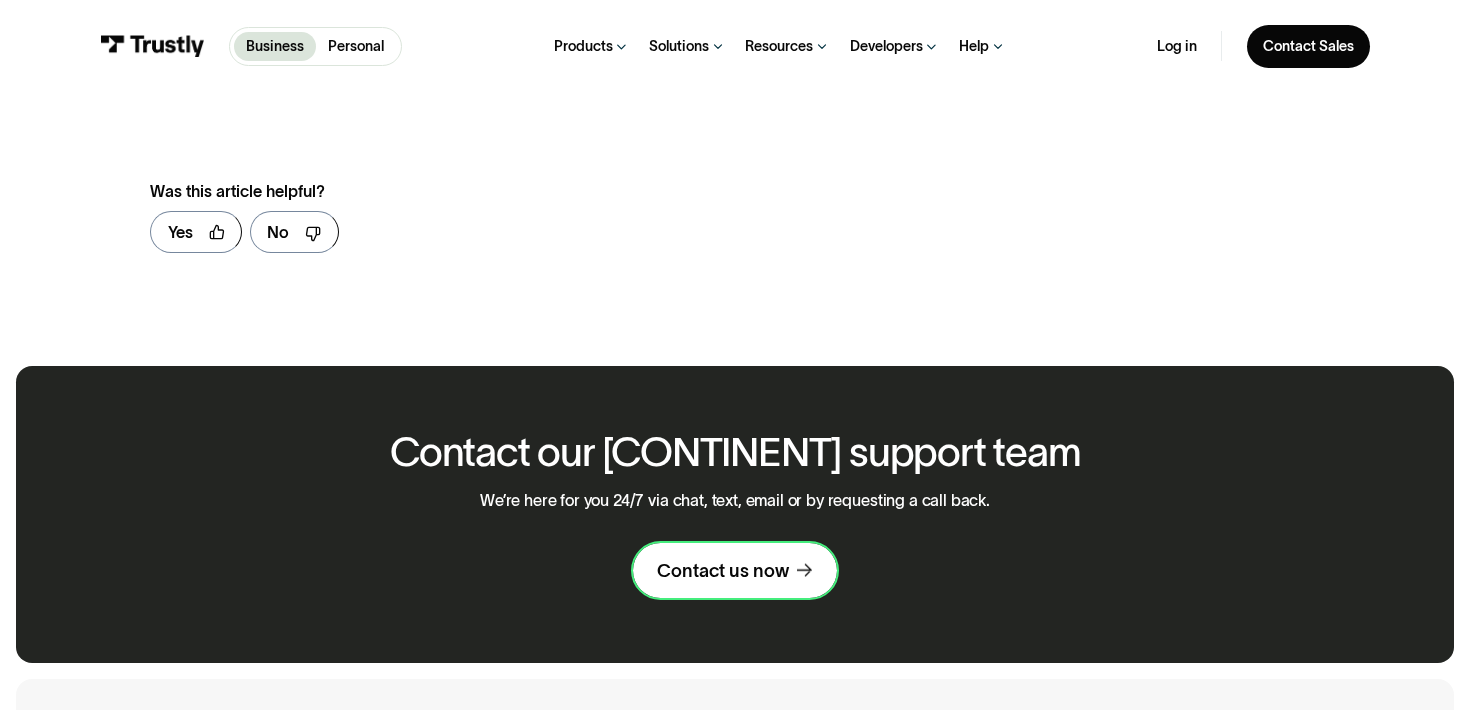 click on "Contact us now" at bounding box center [735, 571] 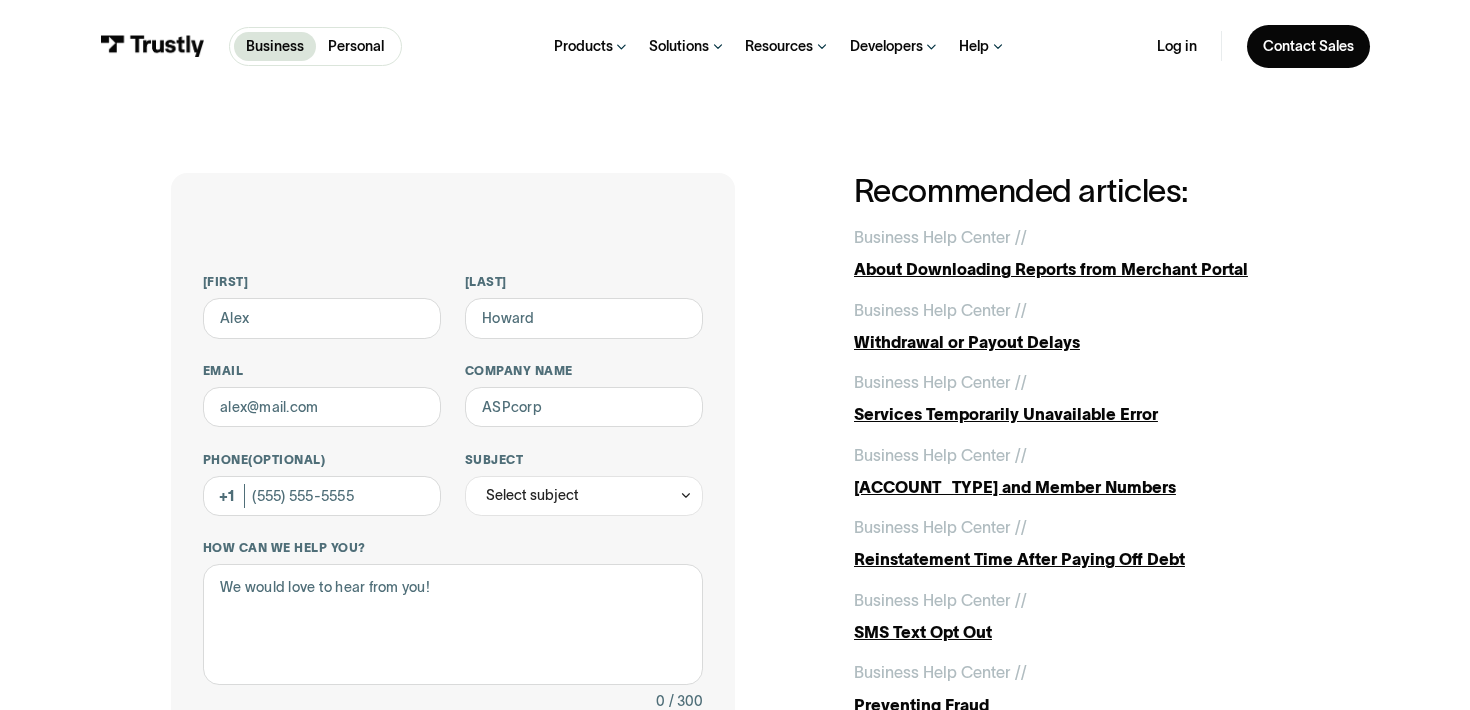 scroll, scrollTop: 0, scrollLeft: 0, axis: both 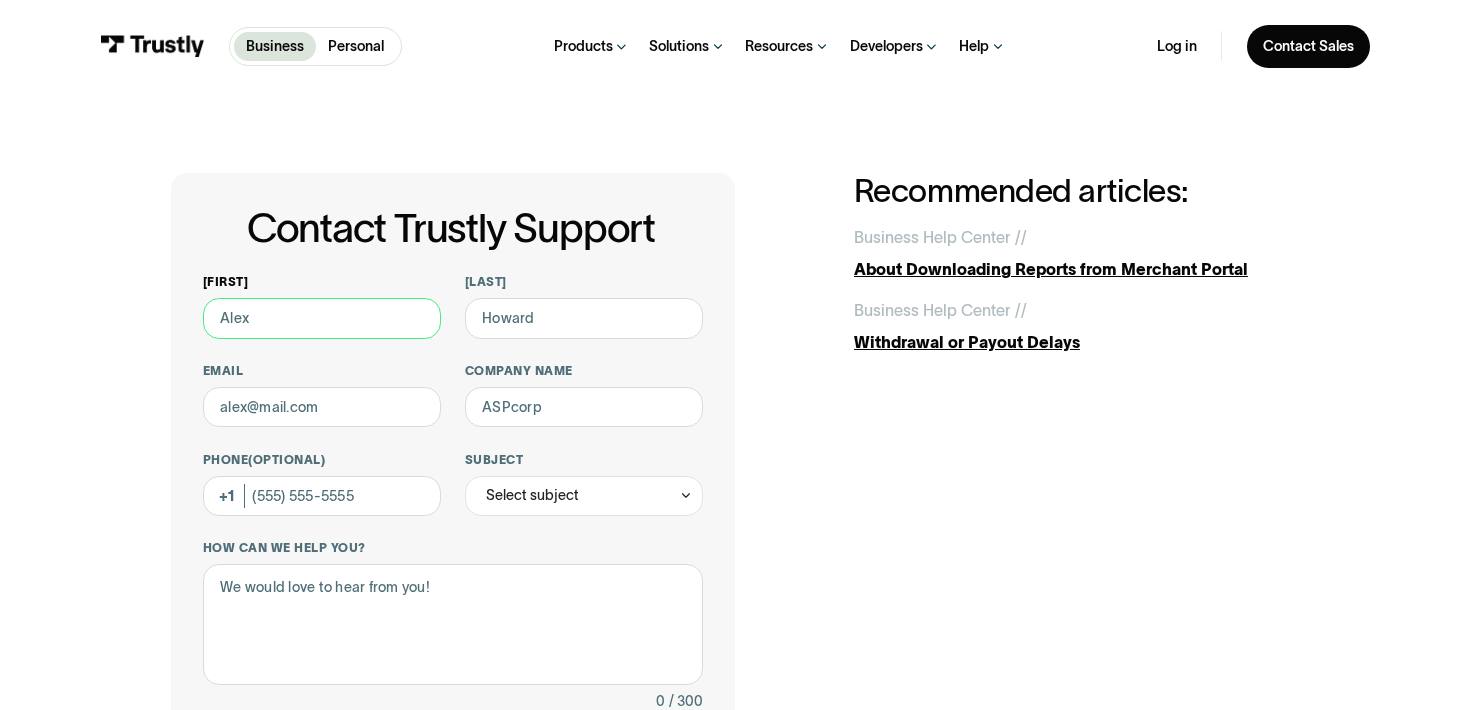 click on "First name" at bounding box center [322, 318] 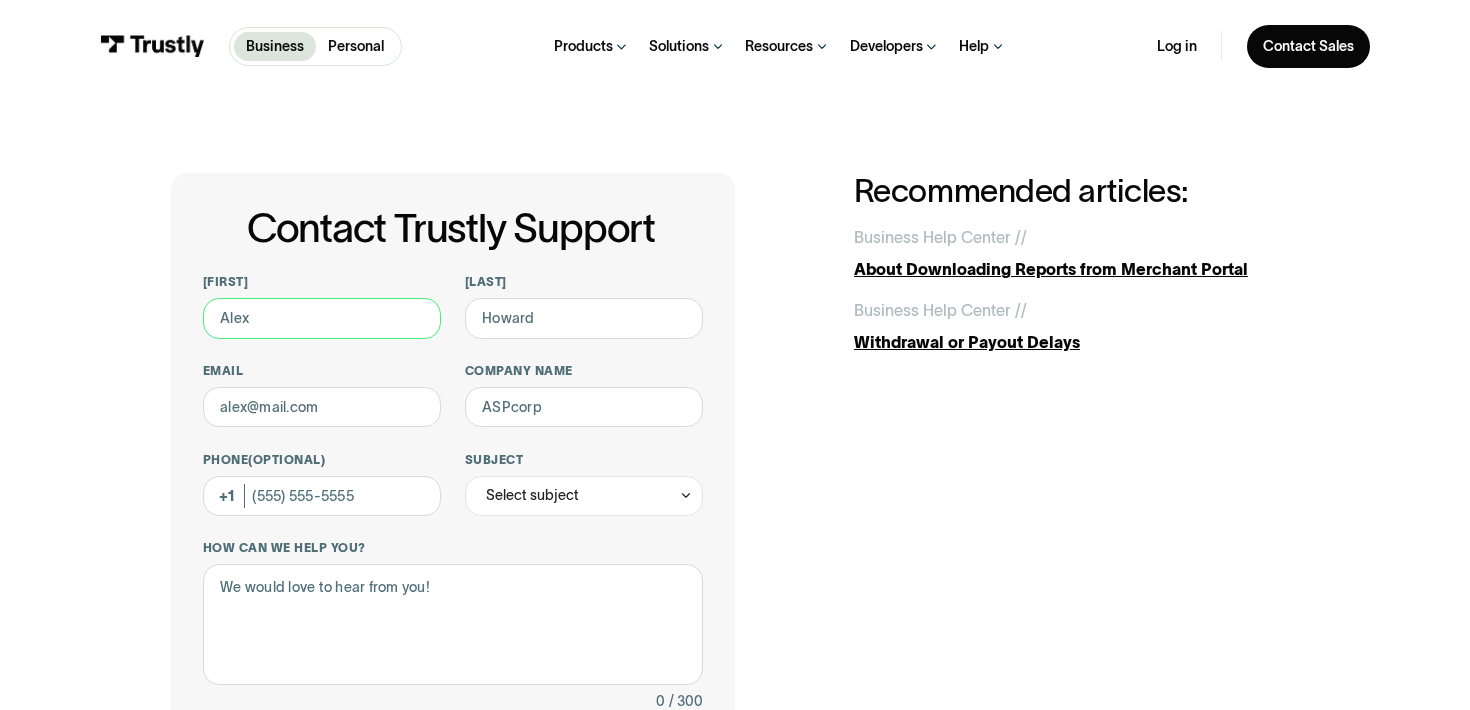 type on "Maxwell" 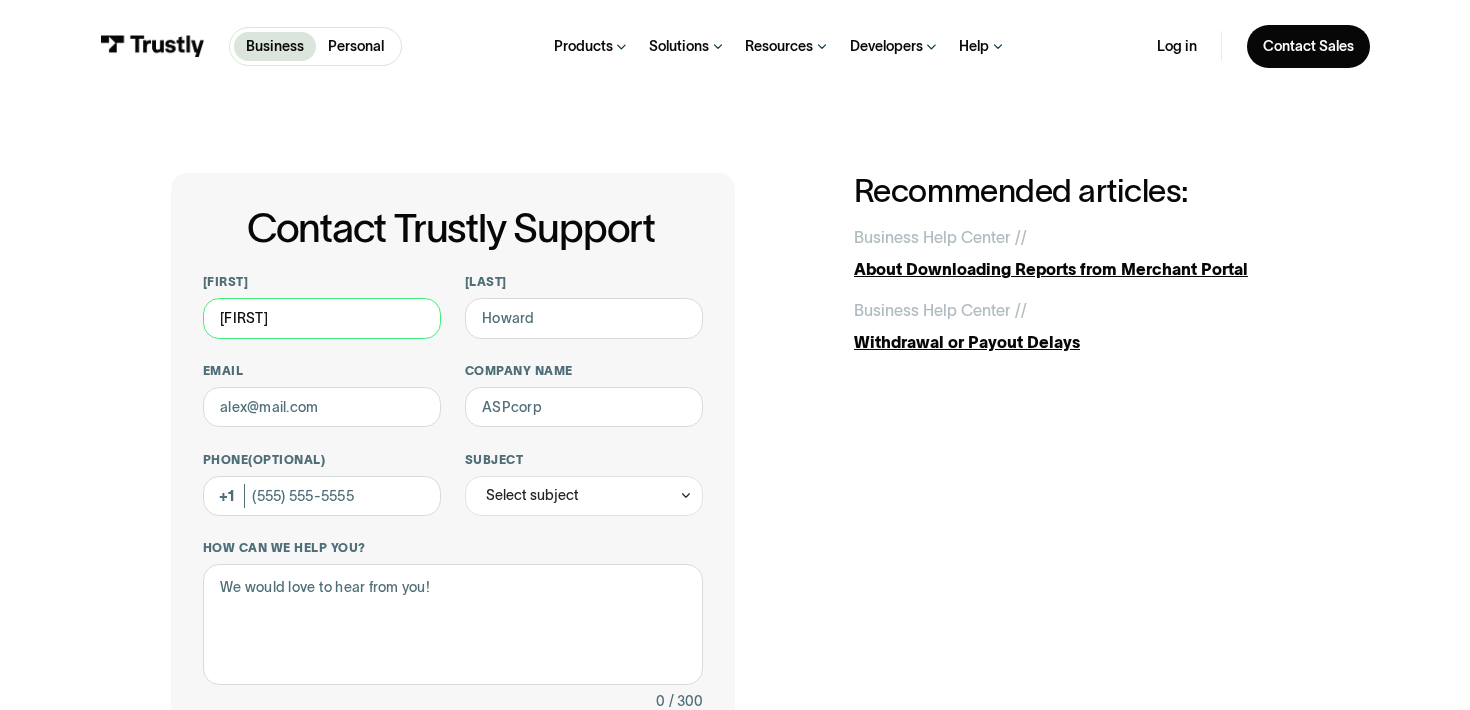 type on "melrose" 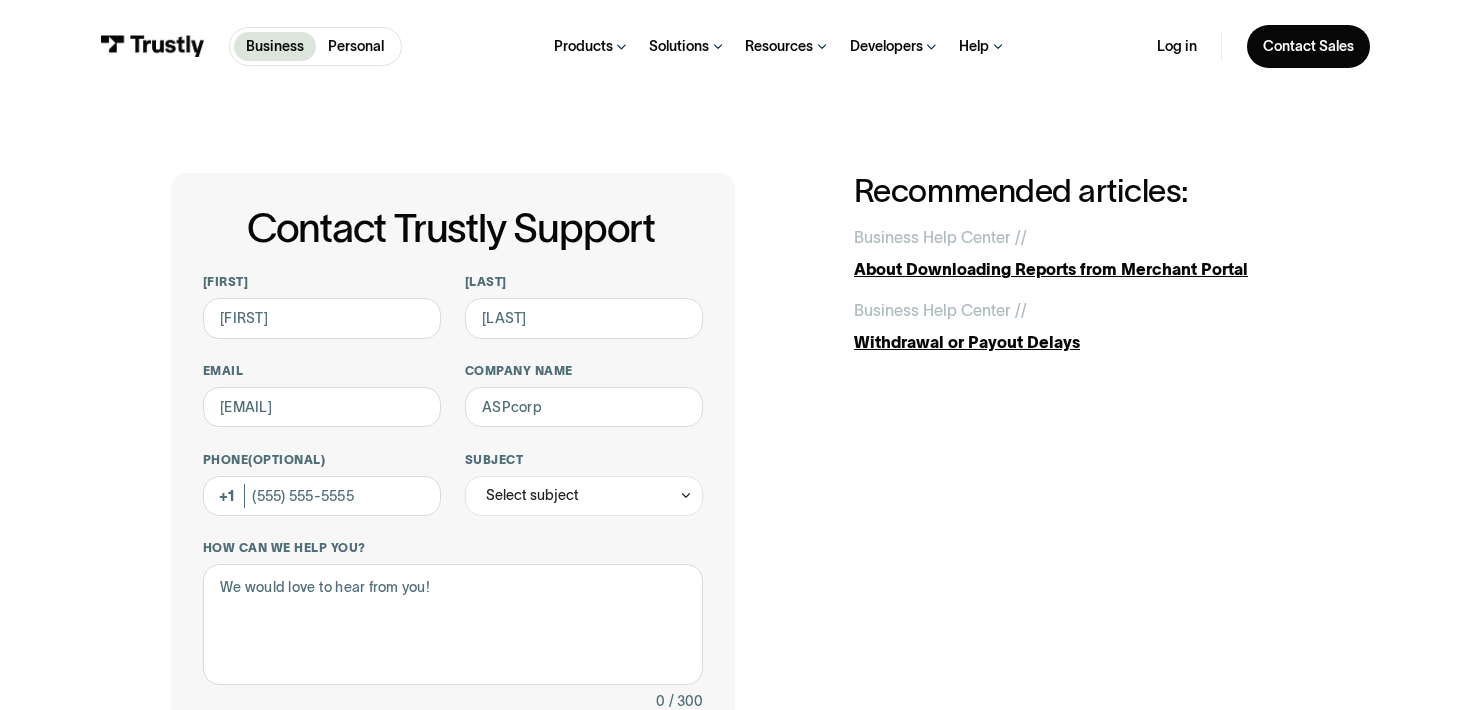 type on "(317) 565-3727" 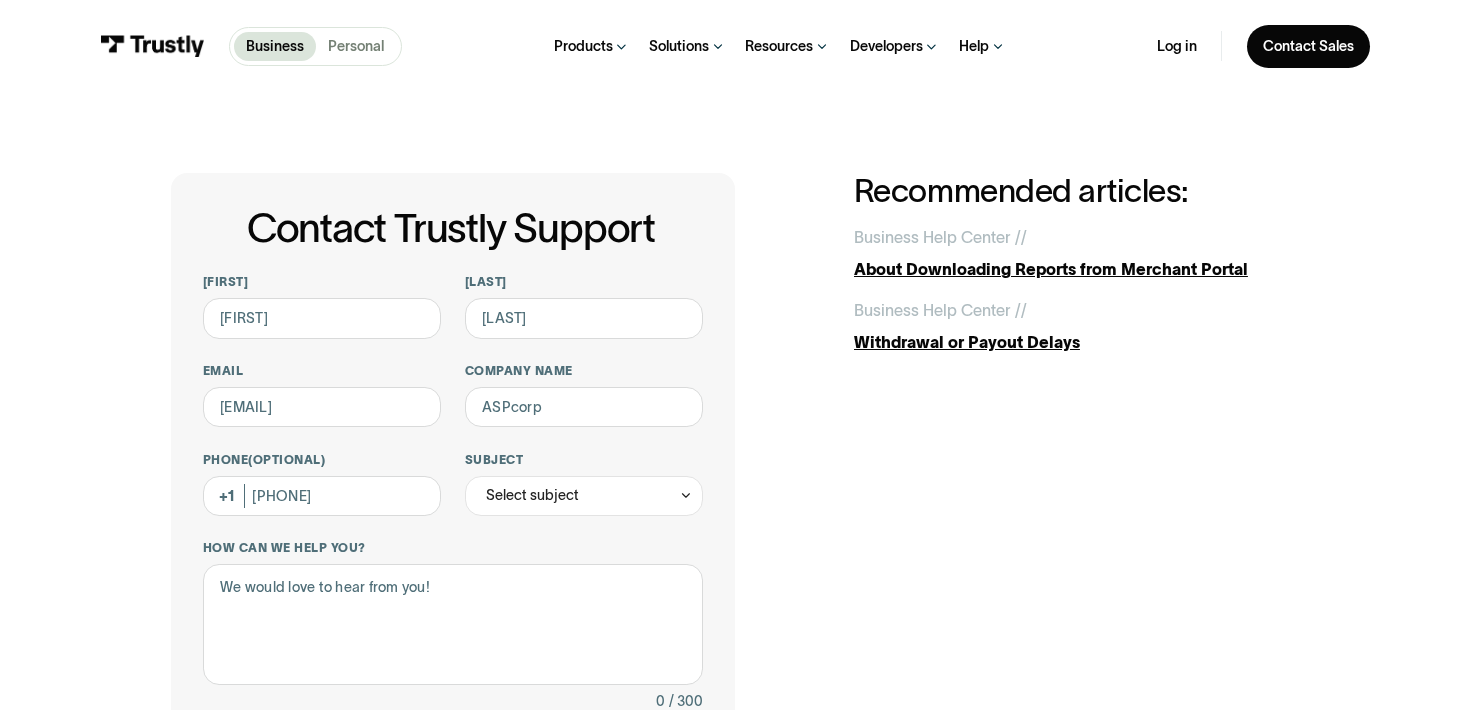 click on "[PERSONAL]" at bounding box center [356, 46] 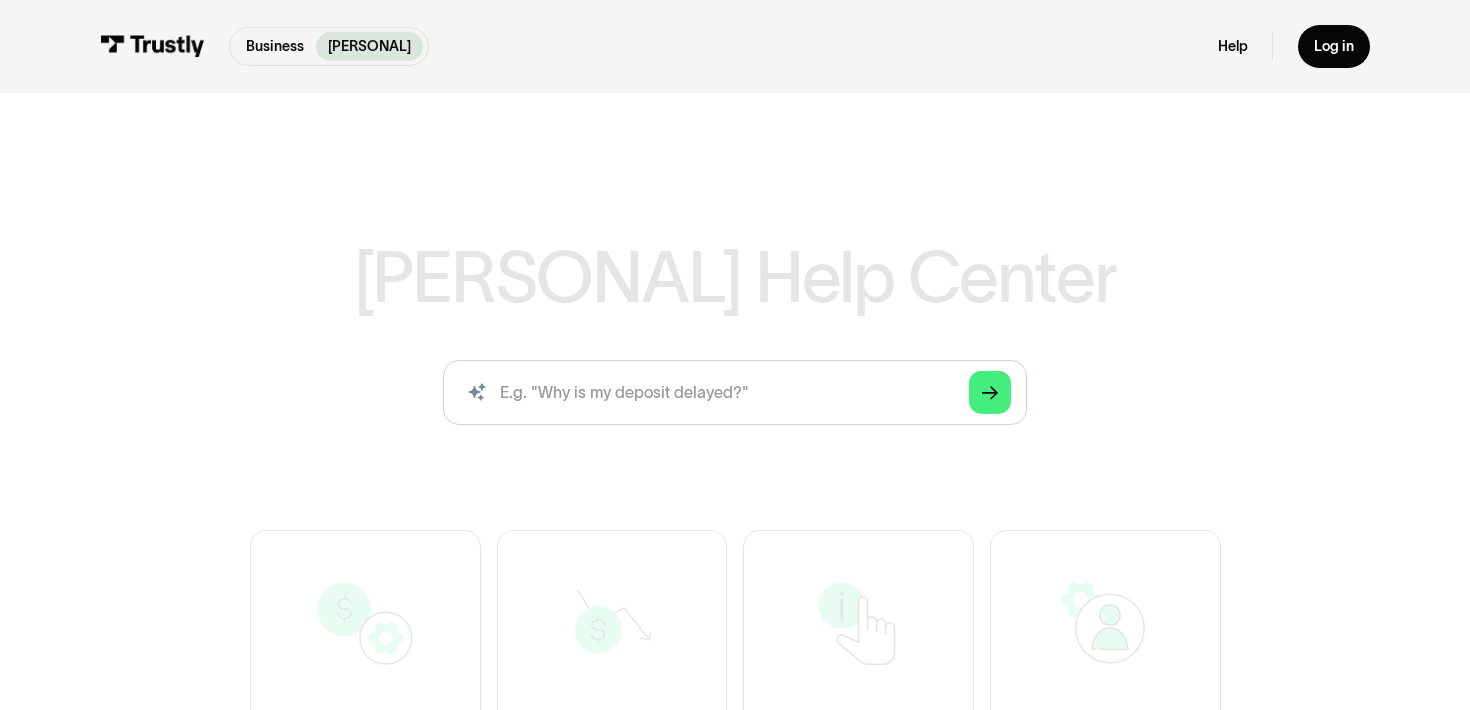 scroll, scrollTop: 0, scrollLeft: 0, axis: both 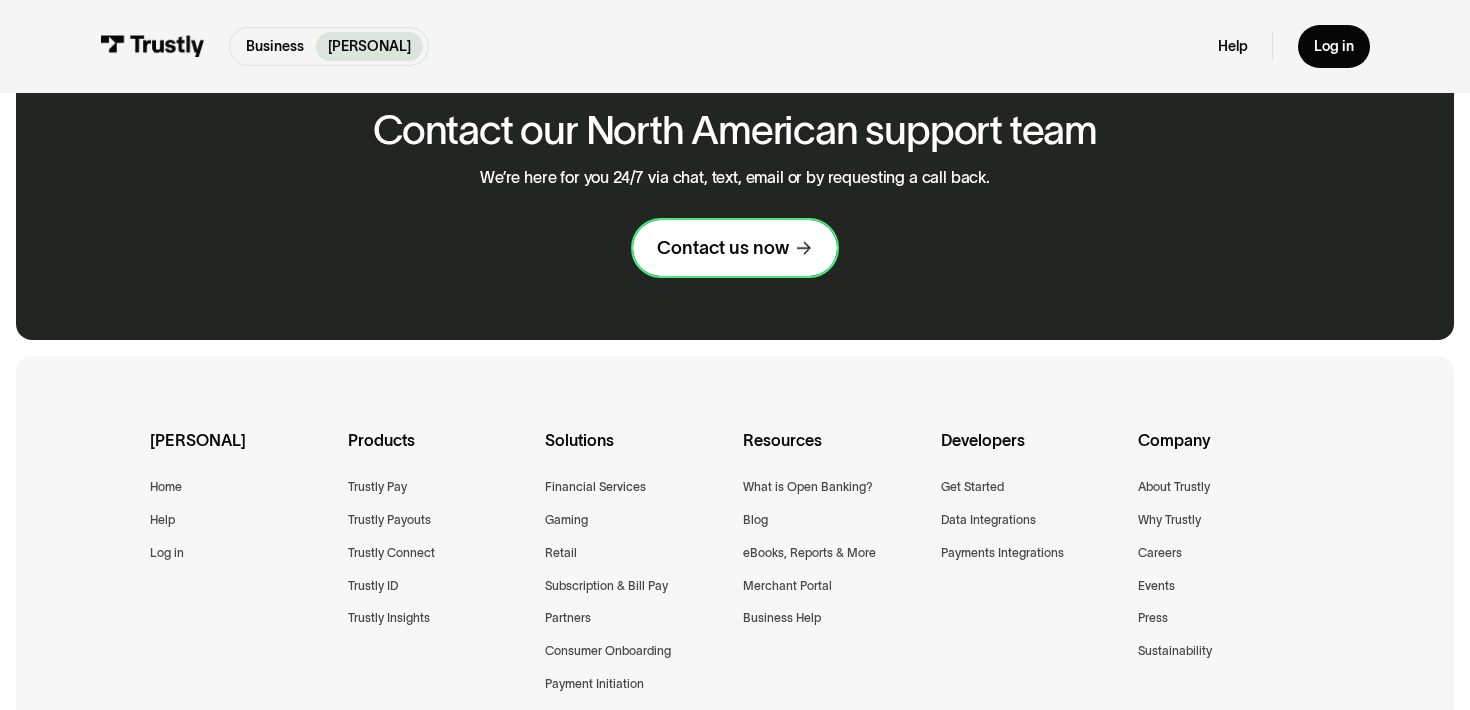 click on "Contact us now" at bounding box center [723, 248] 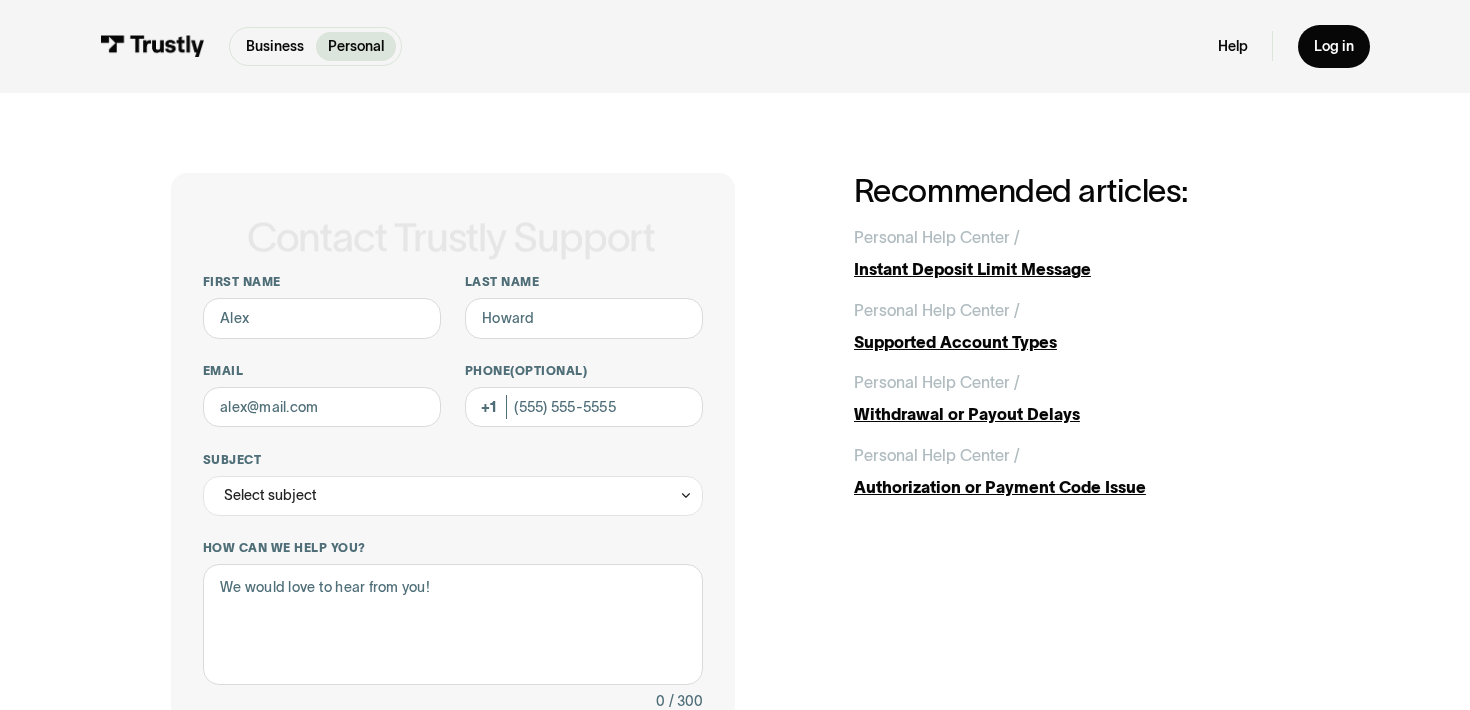 scroll, scrollTop: 0, scrollLeft: 0, axis: both 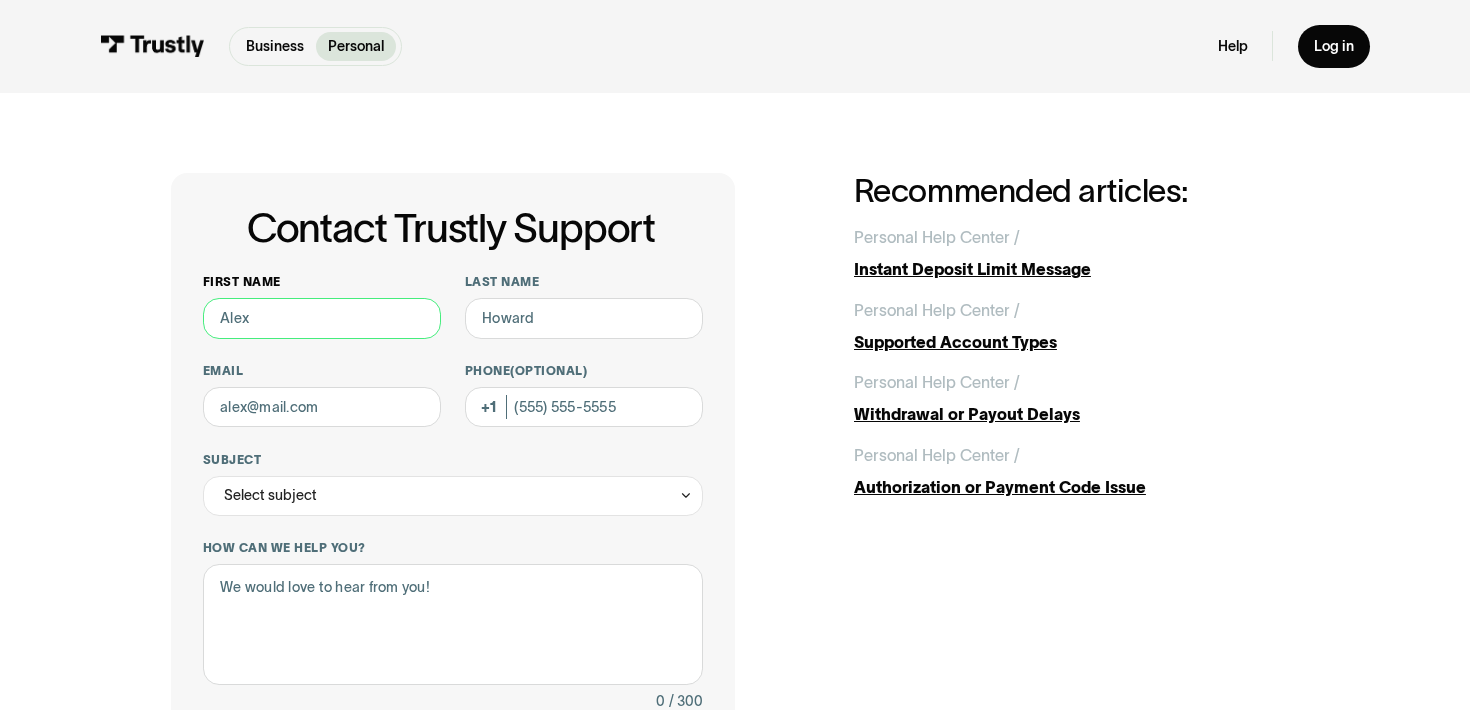 click on "[FIRST]" at bounding box center (322, 318) 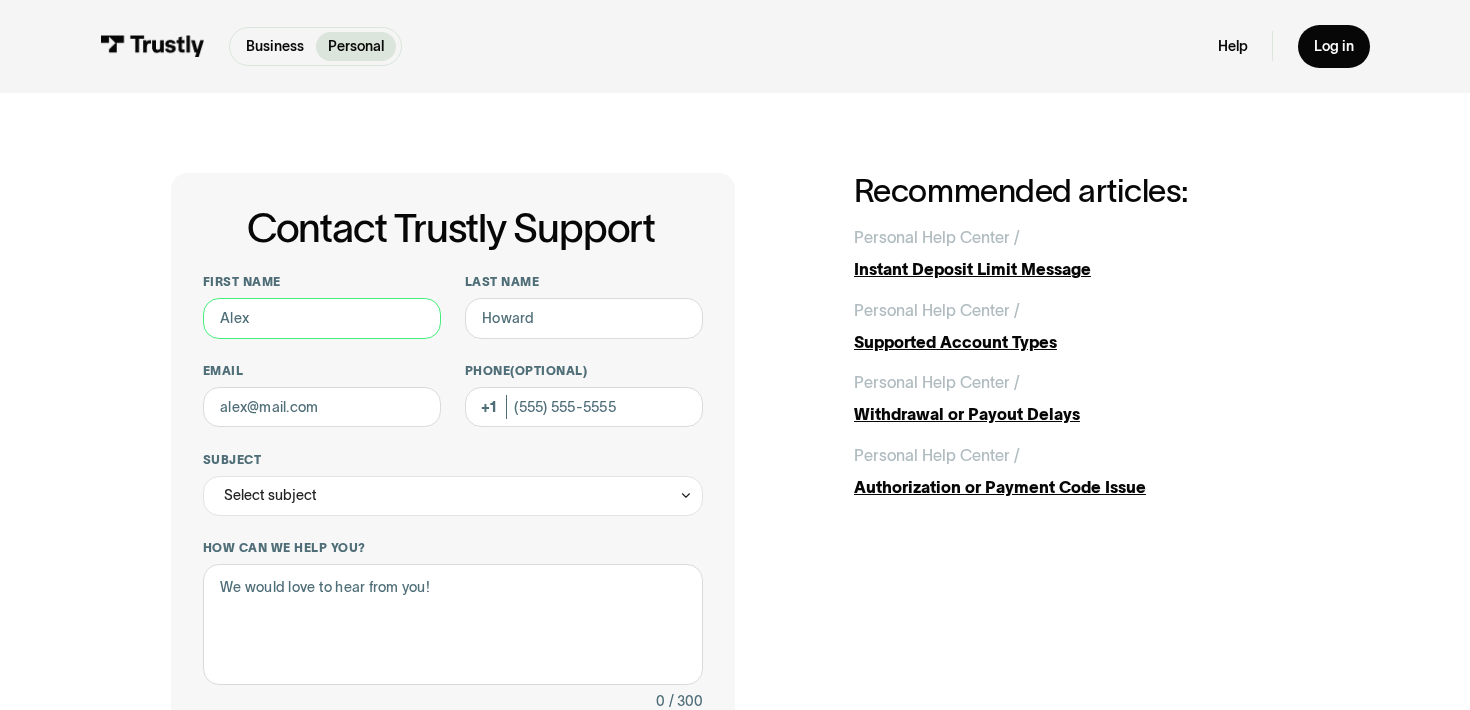 type on "Maxwell" 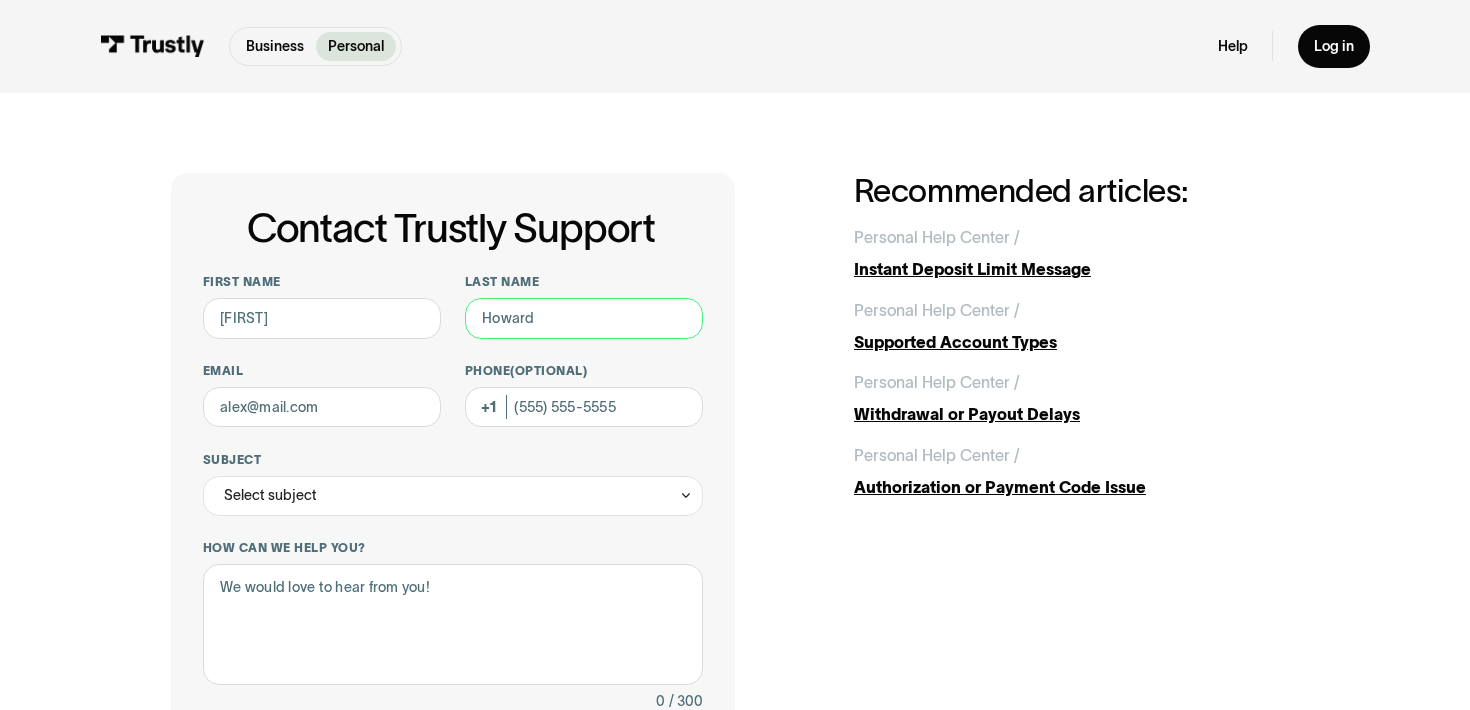 type on "melrose" 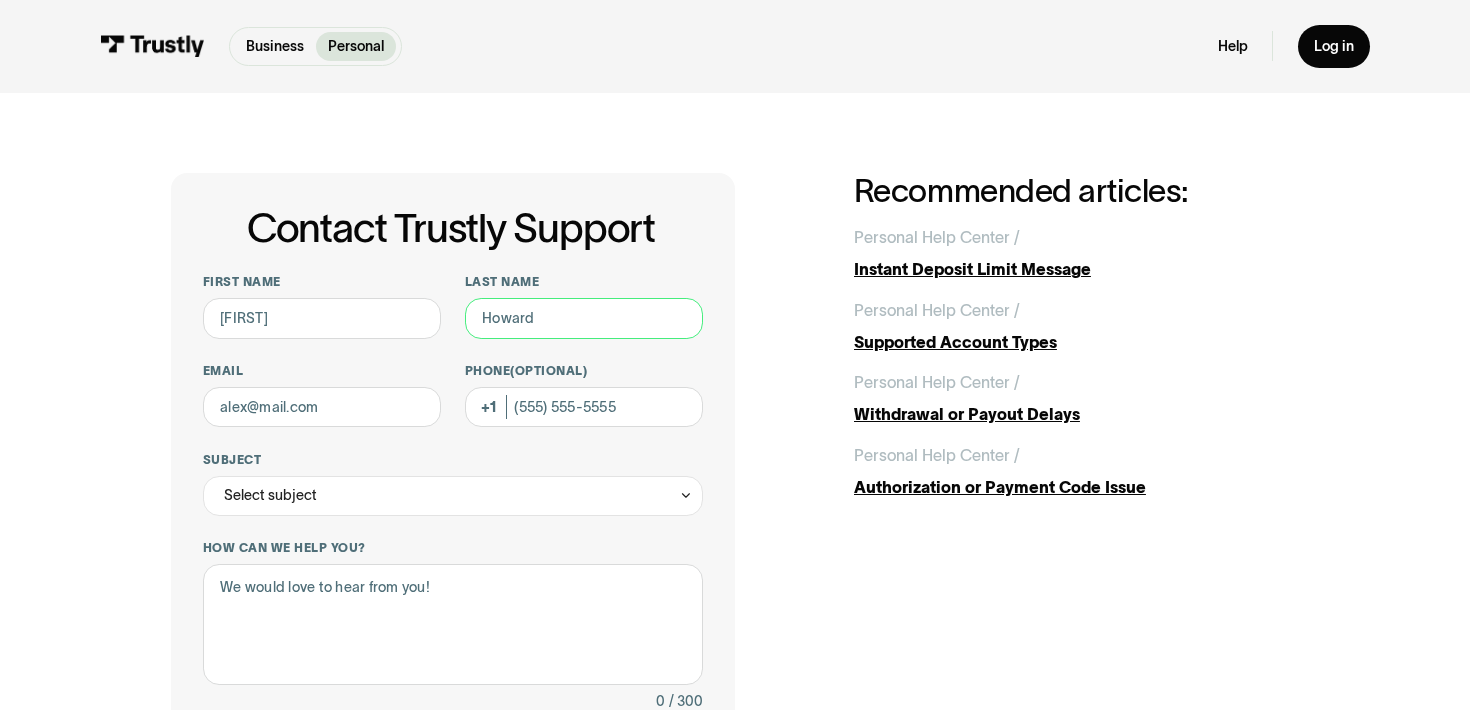 type on "maxwelljmelrose@gmail.com" 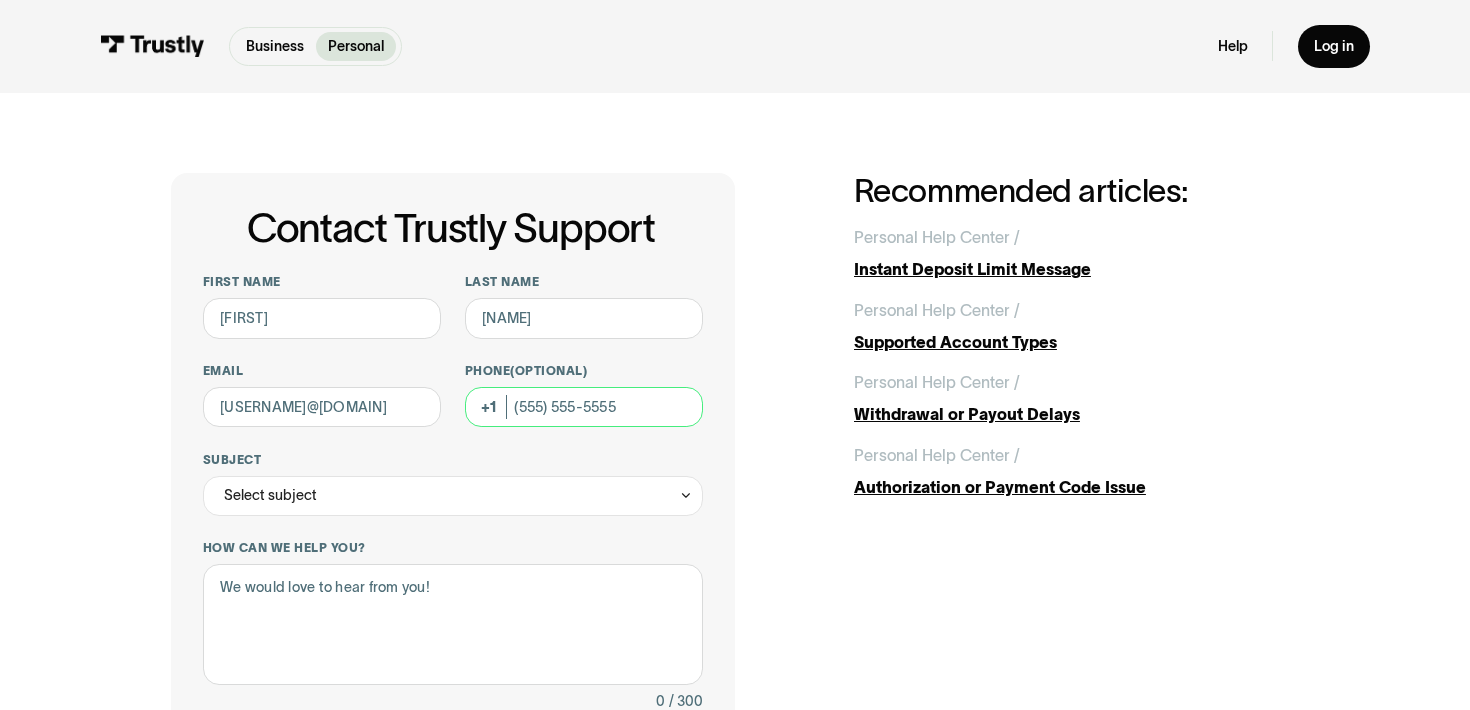 type on "(317) 565-3727" 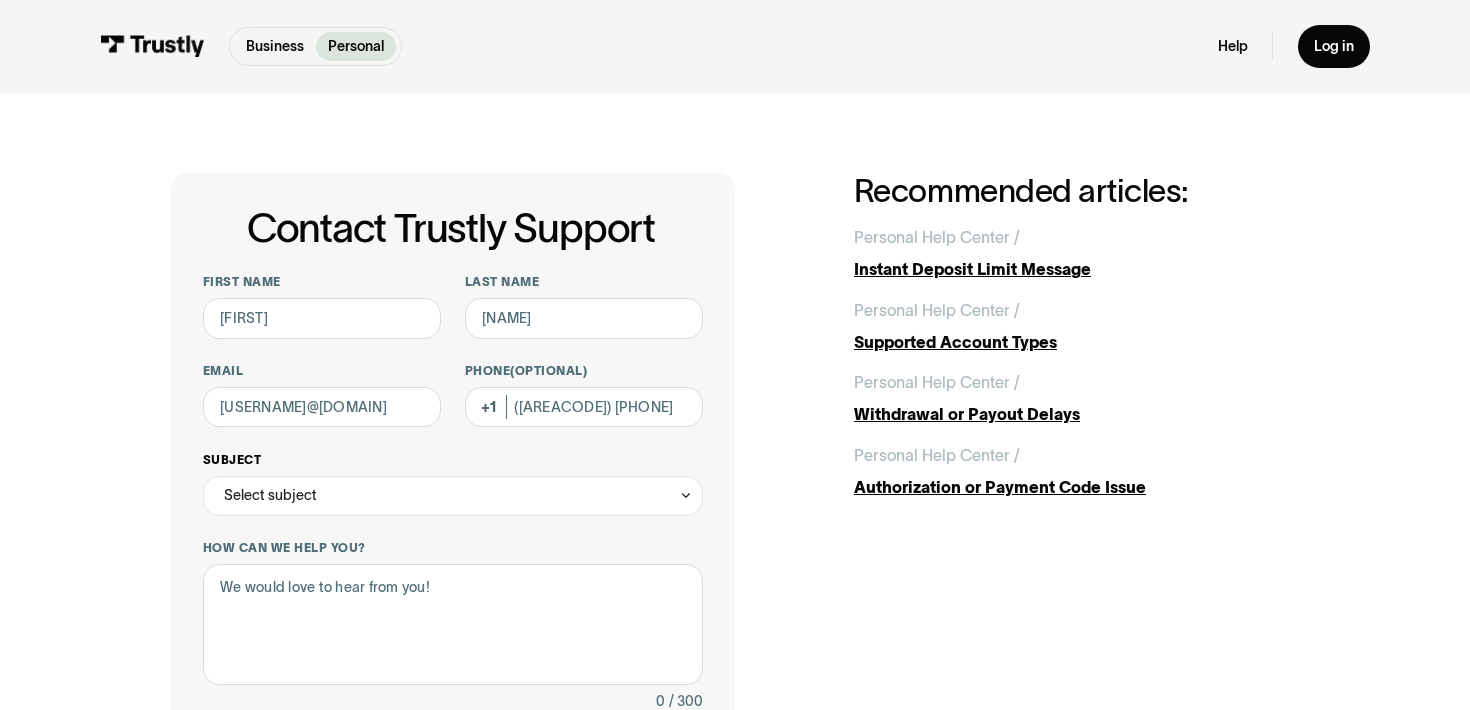 click on "Select subject" at bounding box center (453, 496) 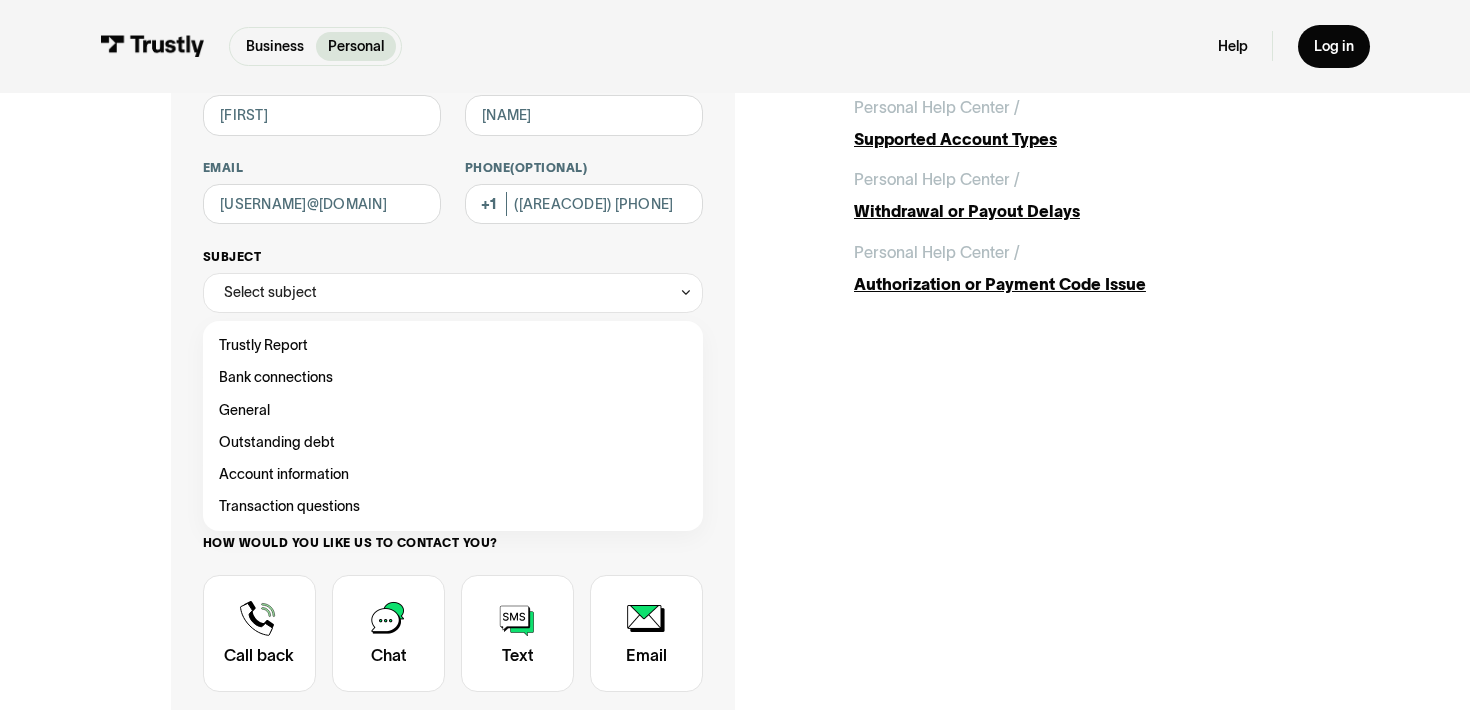 scroll, scrollTop: 205, scrollLeft: 0, axis: vertical 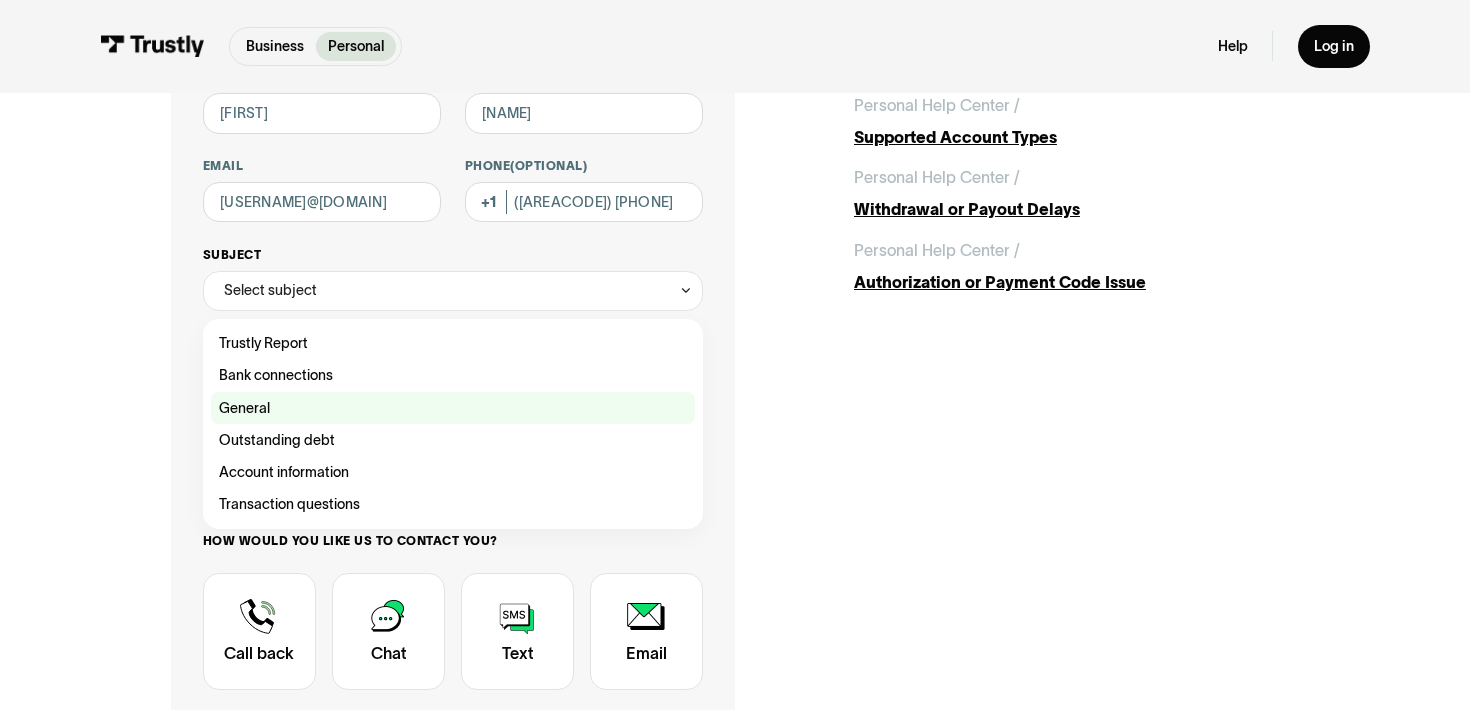 click at bounding box center [453, 343] 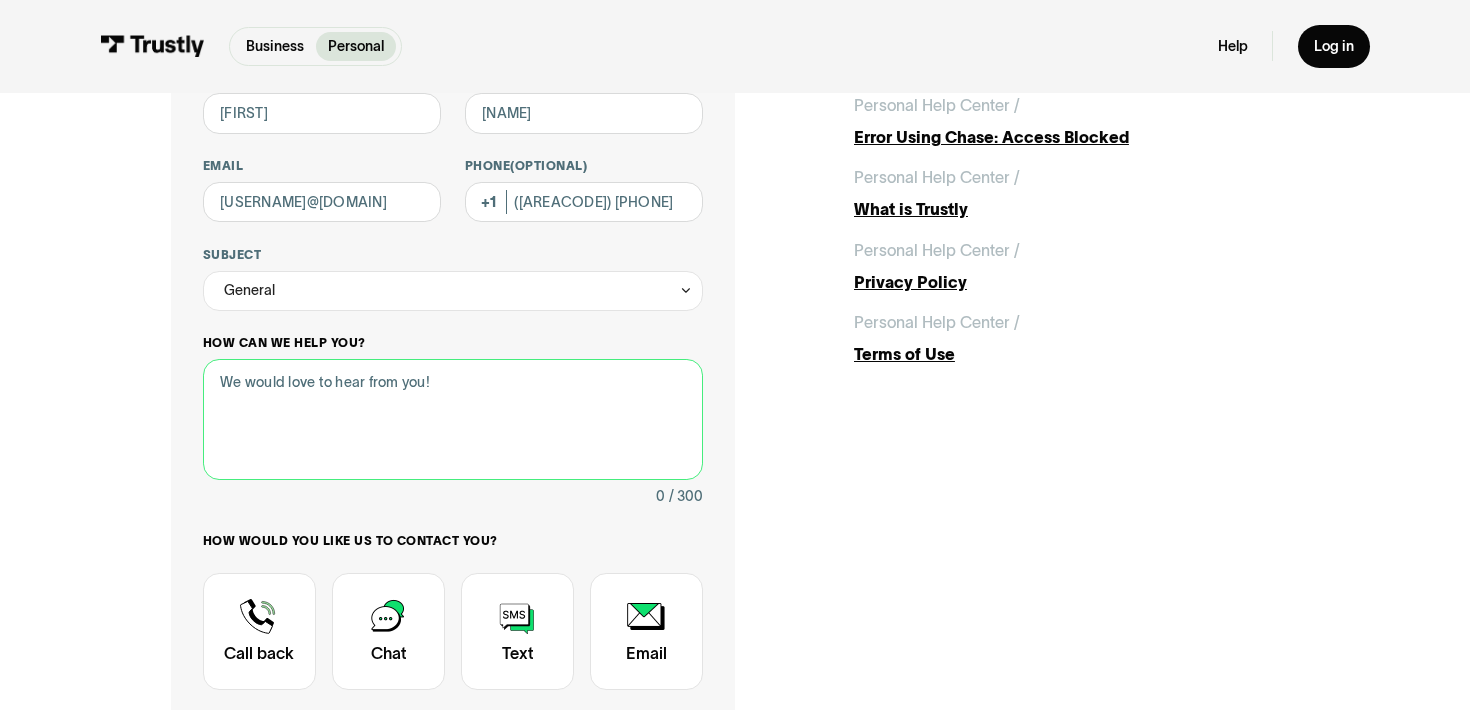 click on "How can we help you?" at bounding box center [453, 419] 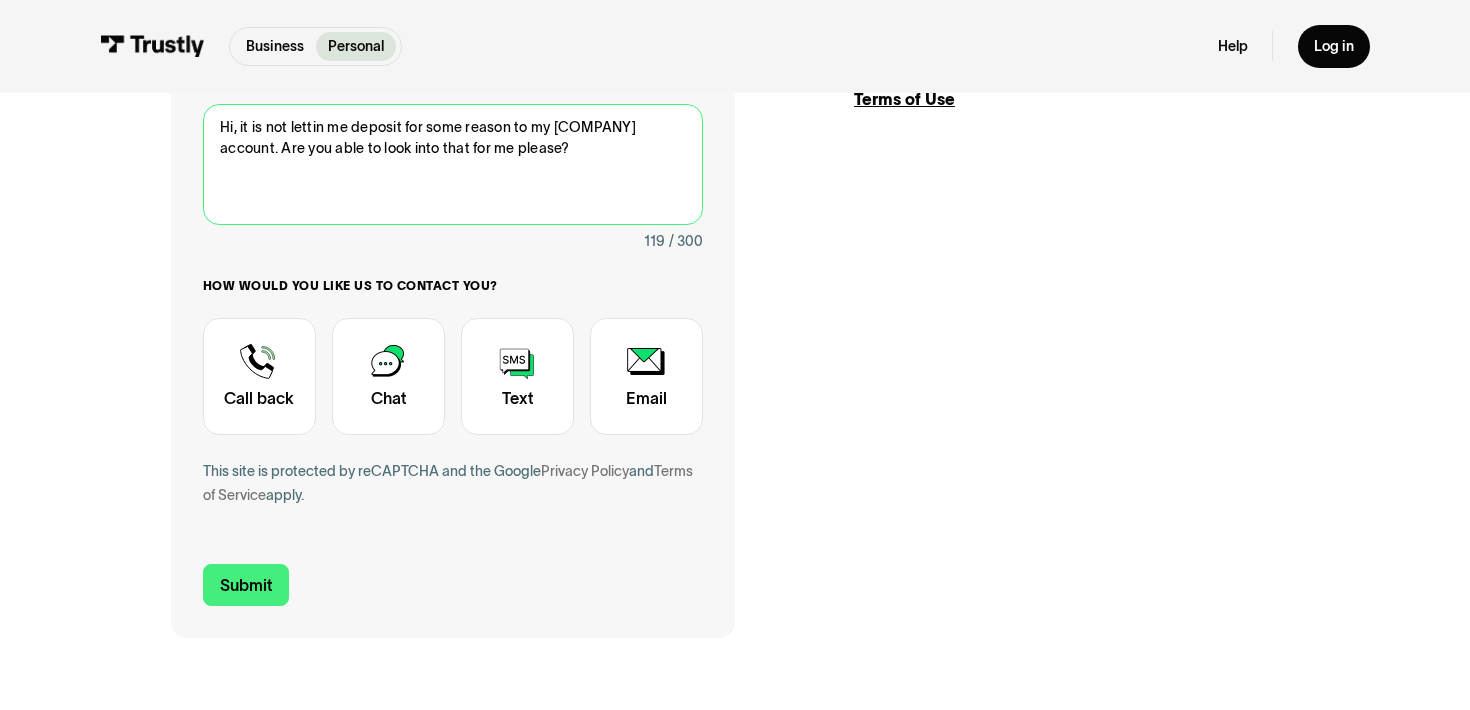 scroll, scrollTop: 461, scrollLeft: 0, axis: vertical 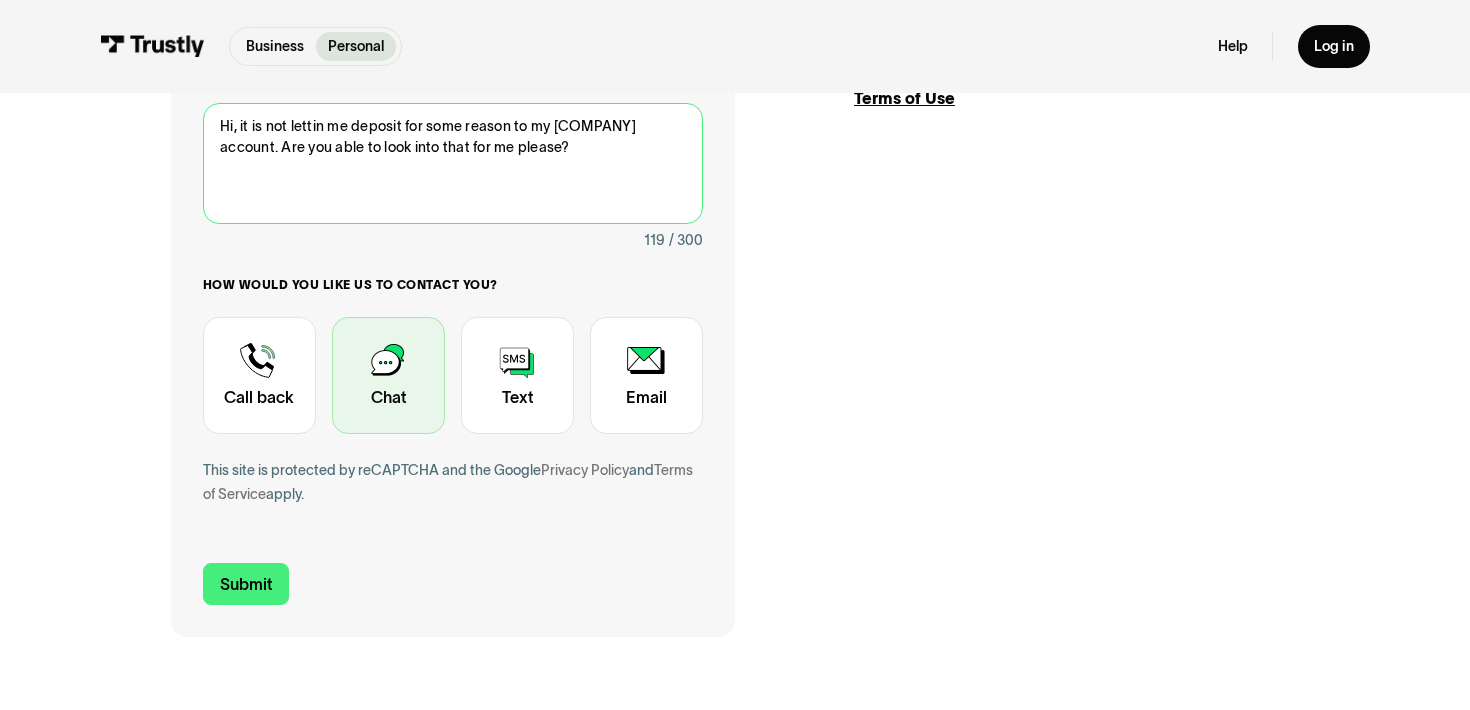 type on "Hi, it is not letting me deposit for some reason to my hardrock account. Are you able to look into that for me please?" 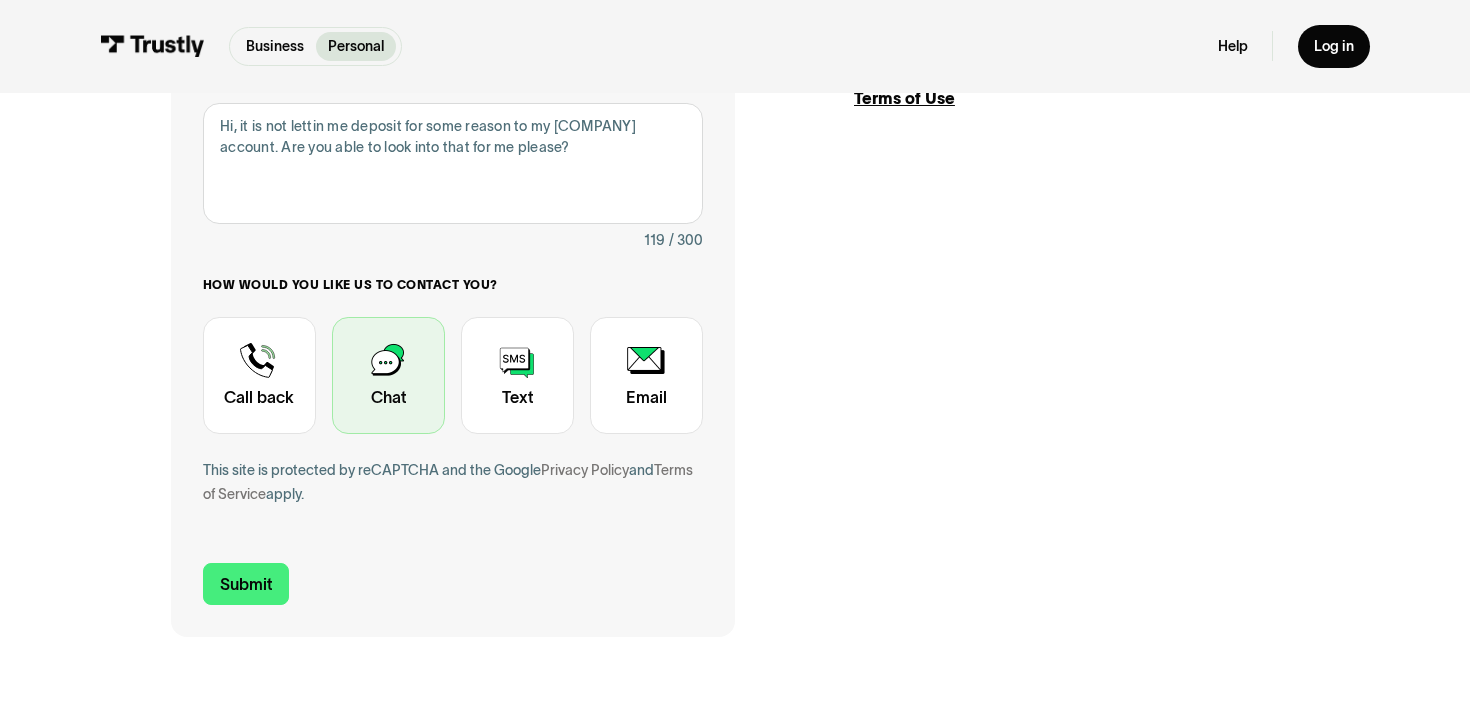 click at bounding box center (388, 375) 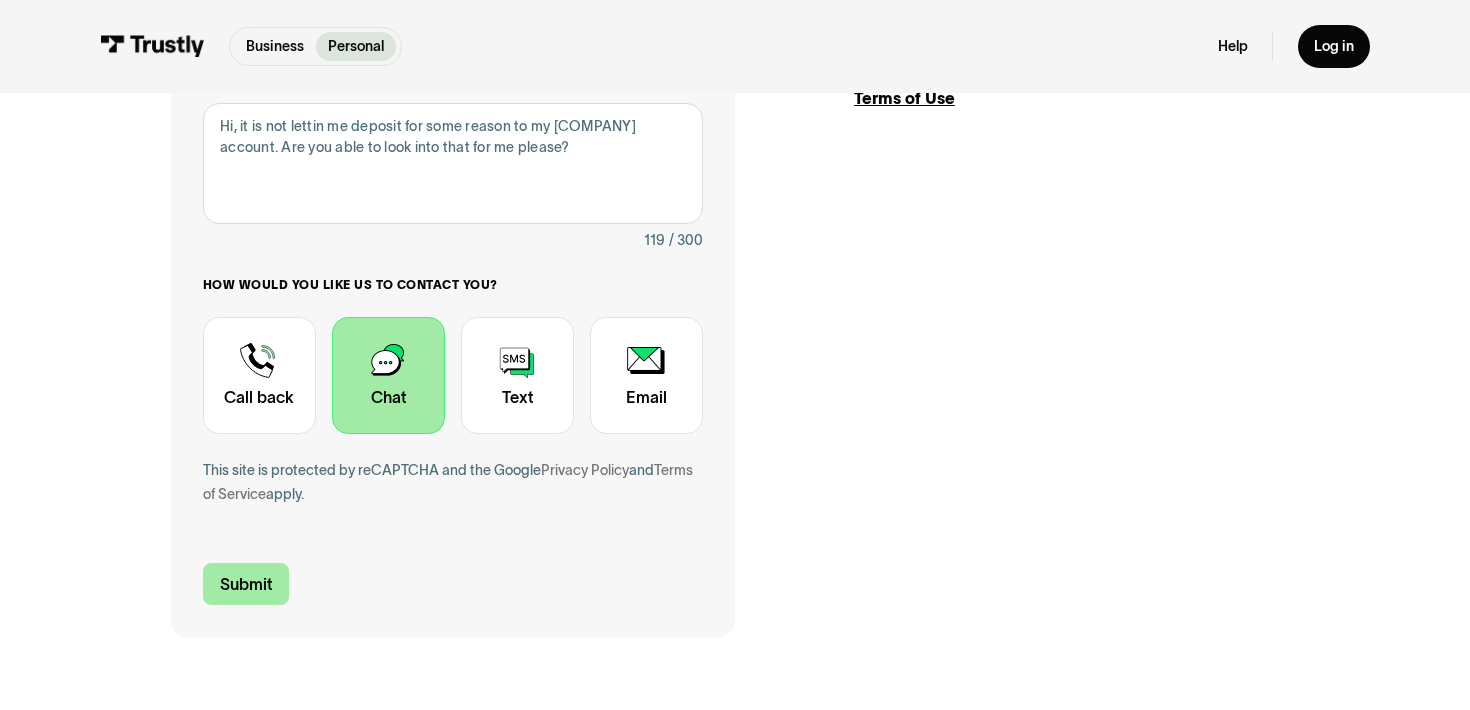 click on "Submit" at bounding box center [246, 584] 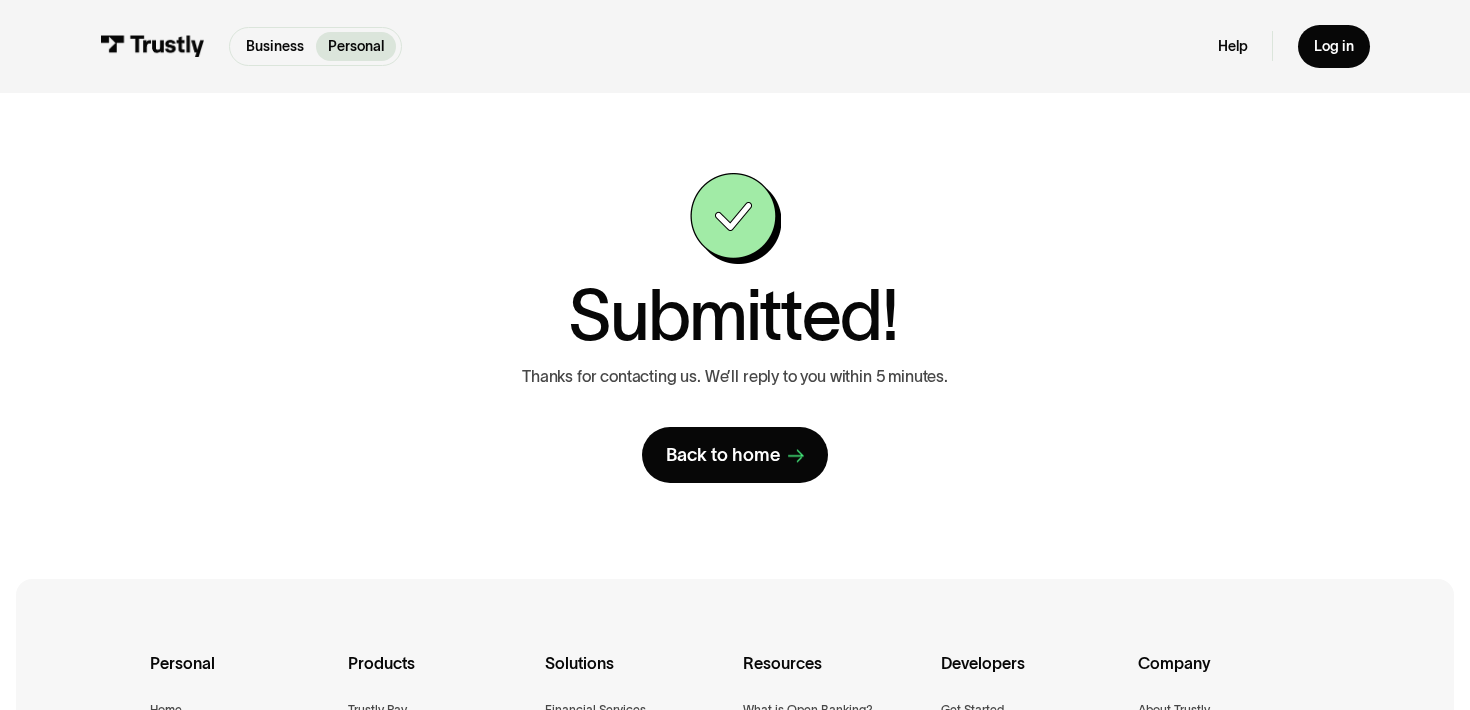 scroll, scrollTop: 0, scrollLeft: 0, axis: both 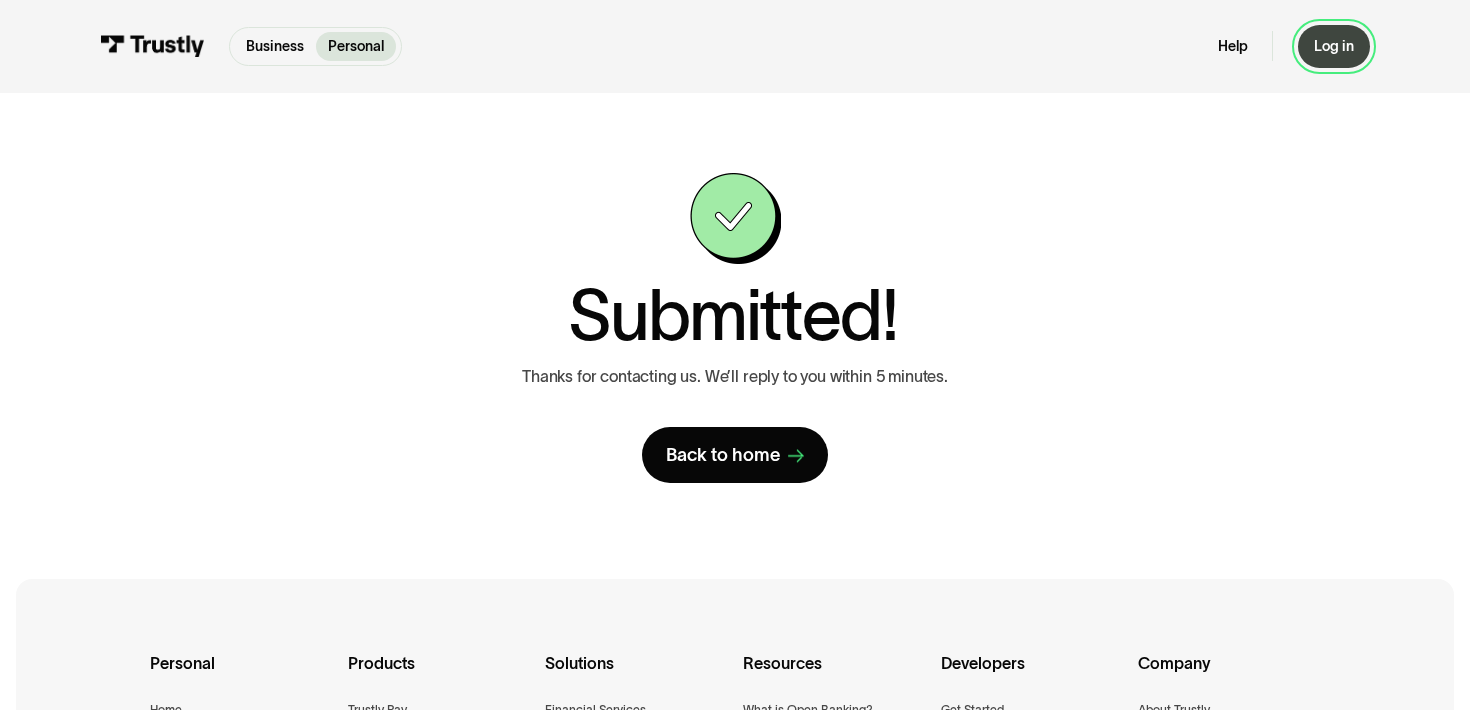 click on "Log in" at bounding box center [1334, 46] 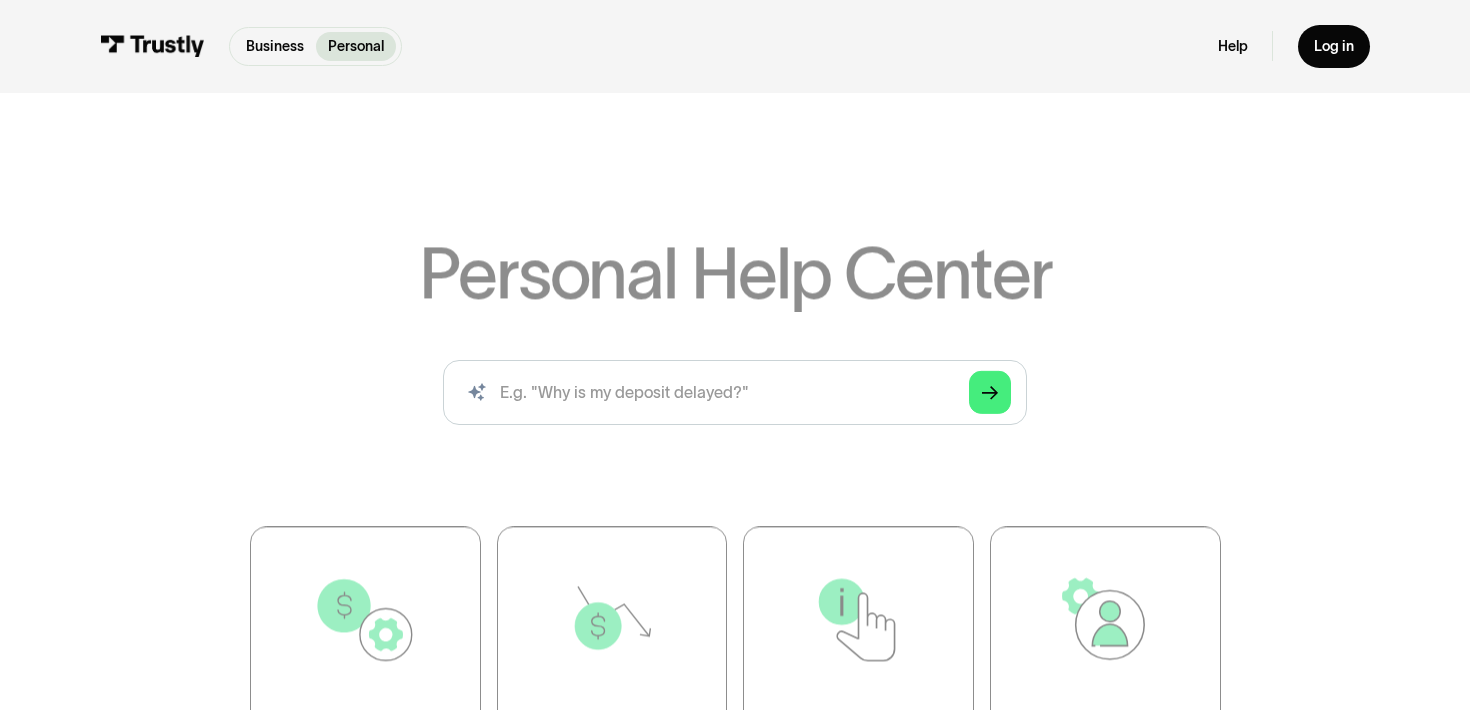 scroll, scrollTop: 0, scrollLeft: 0, axis: both 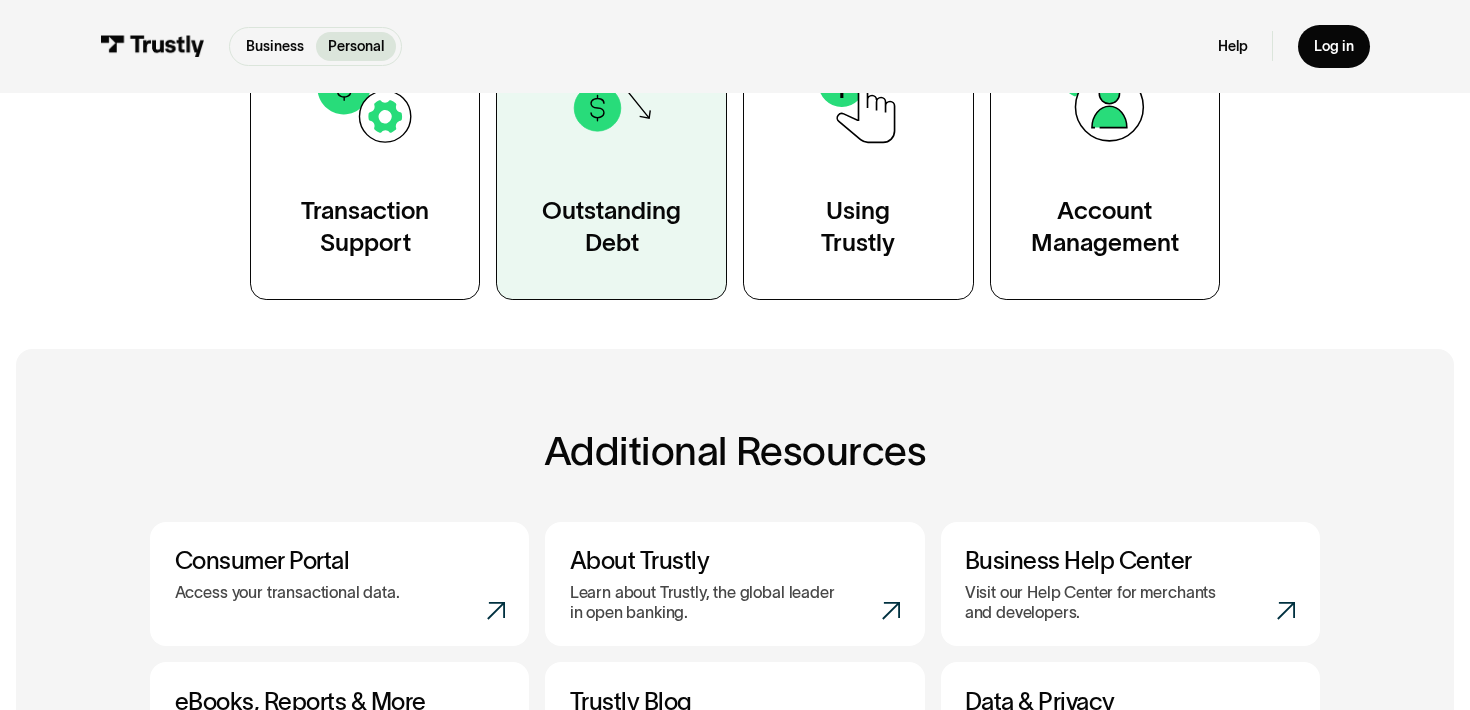 click at bounding box center [611, 102] 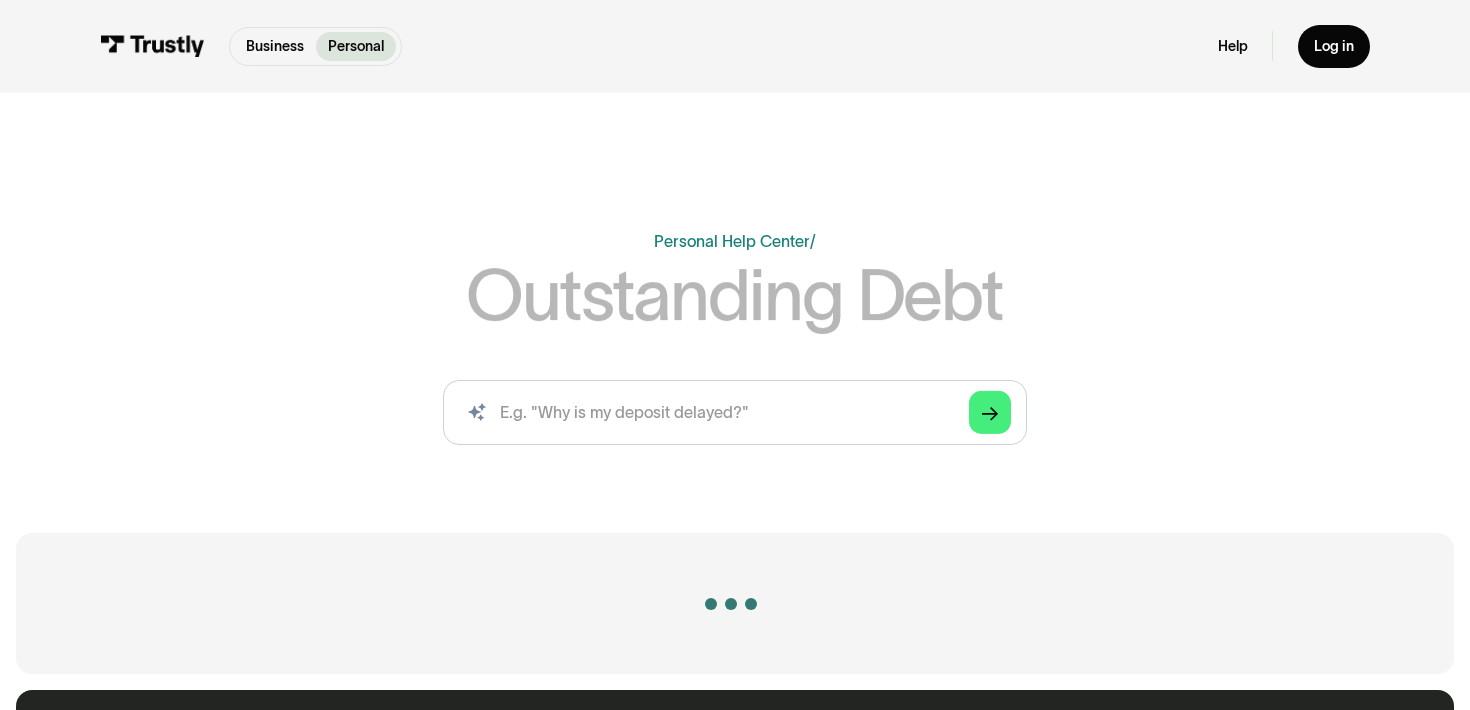 scroll, scrollTop: 0, scrollLeft: 0, axis: both 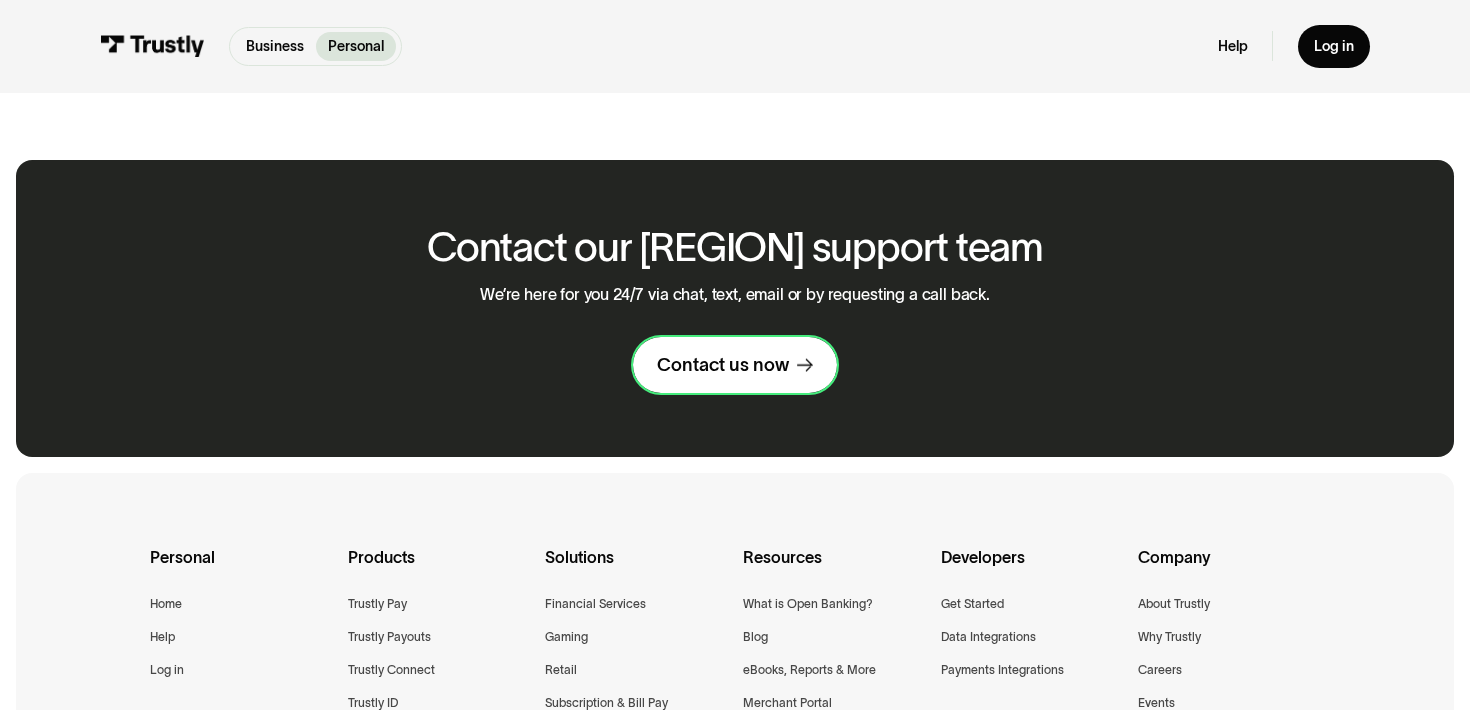 click on "Contact us now" at bounding box center [735, 365] 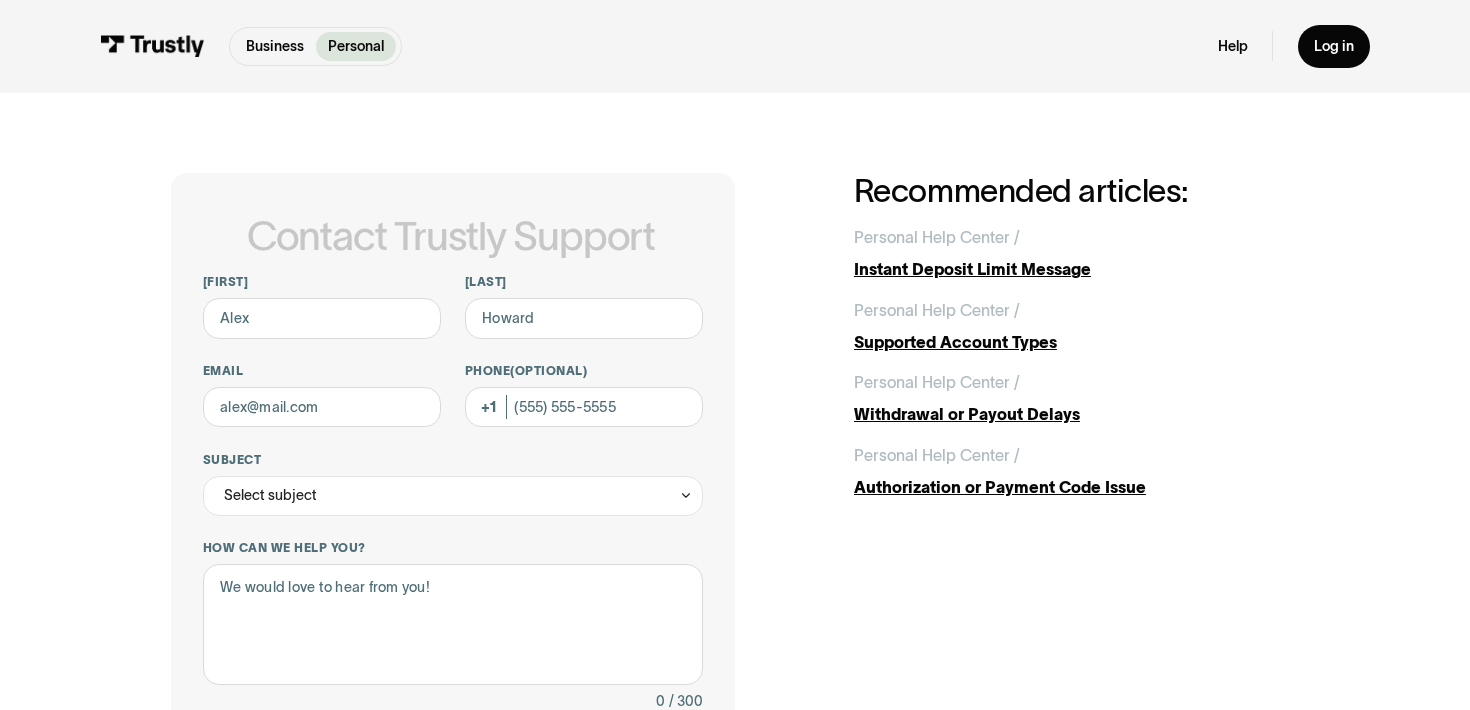 scroll, scrollTop: 0, scrollLeft: 0, axis: both 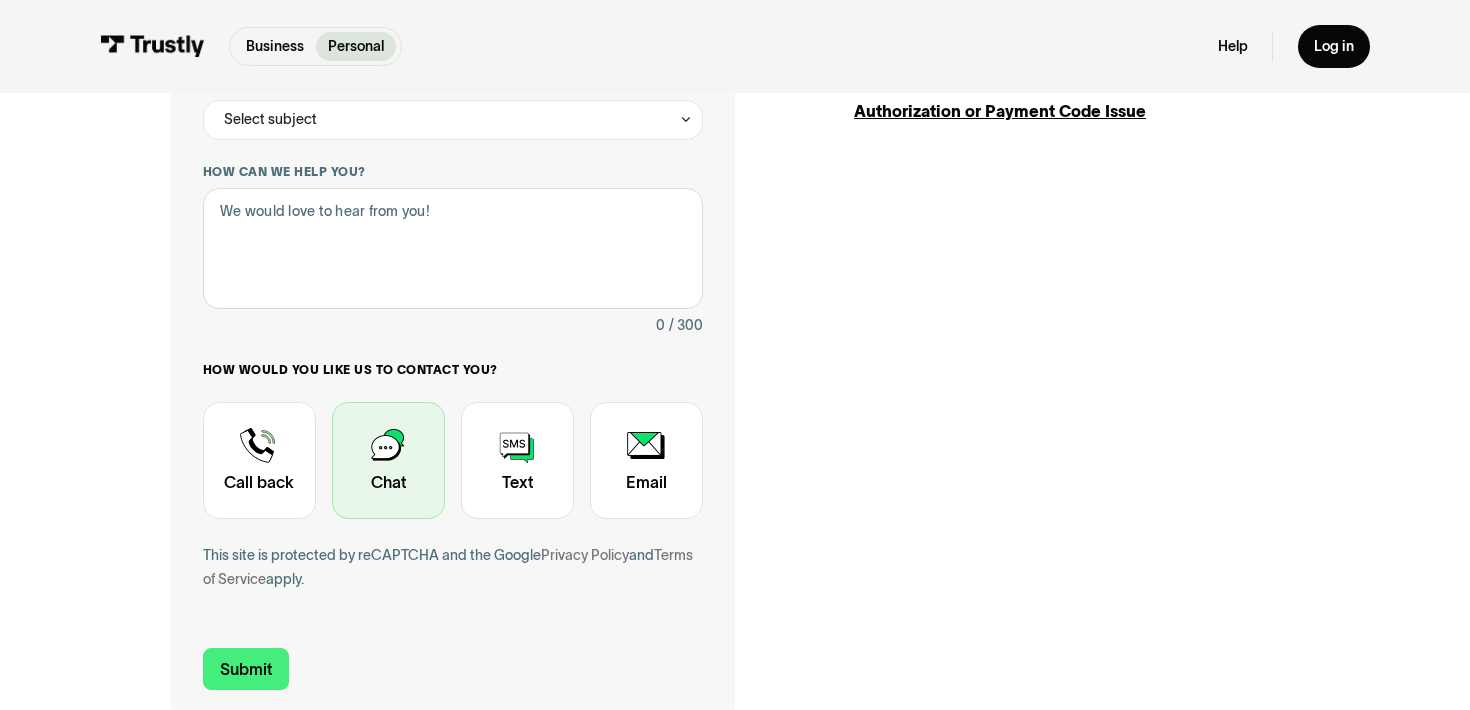 click at bounding box center (388, 460) 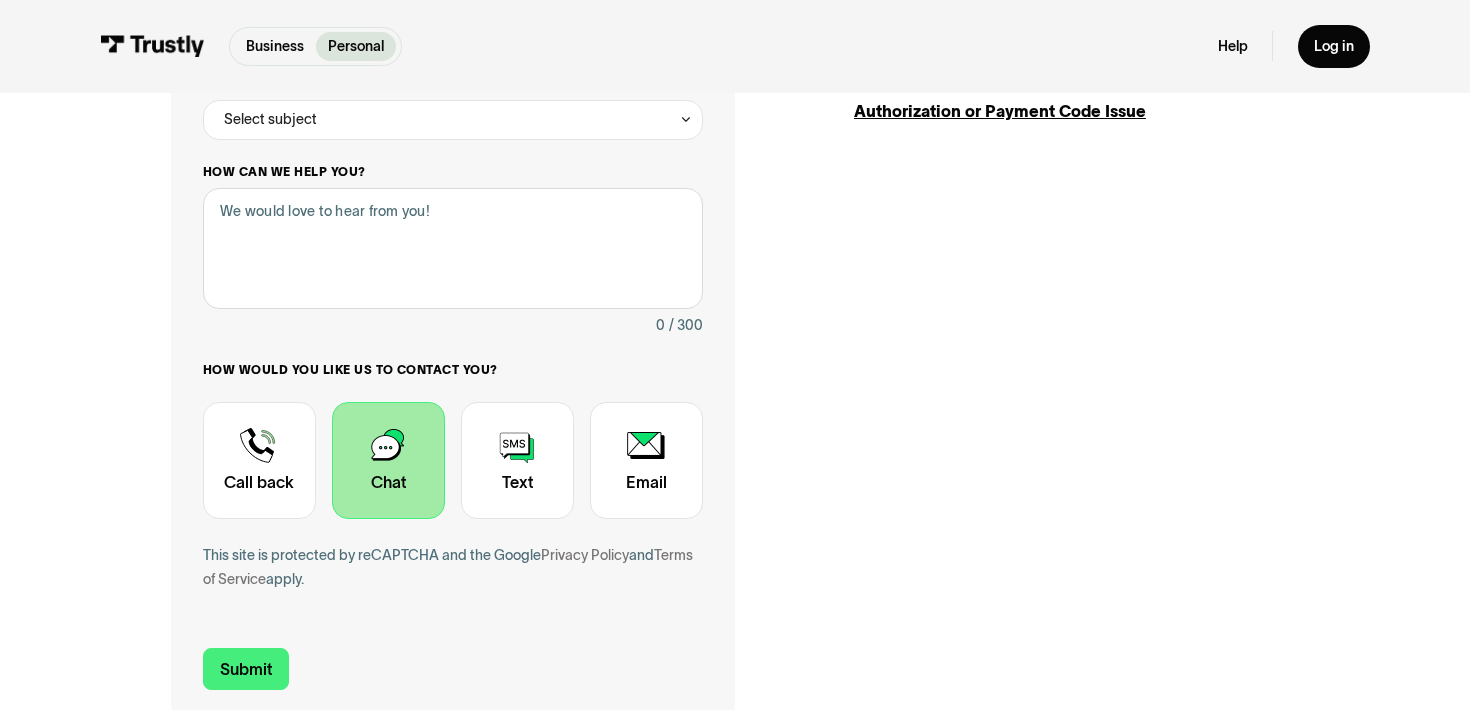 scroll, scrollTop: 0, scrollLeft: 0, axis: both 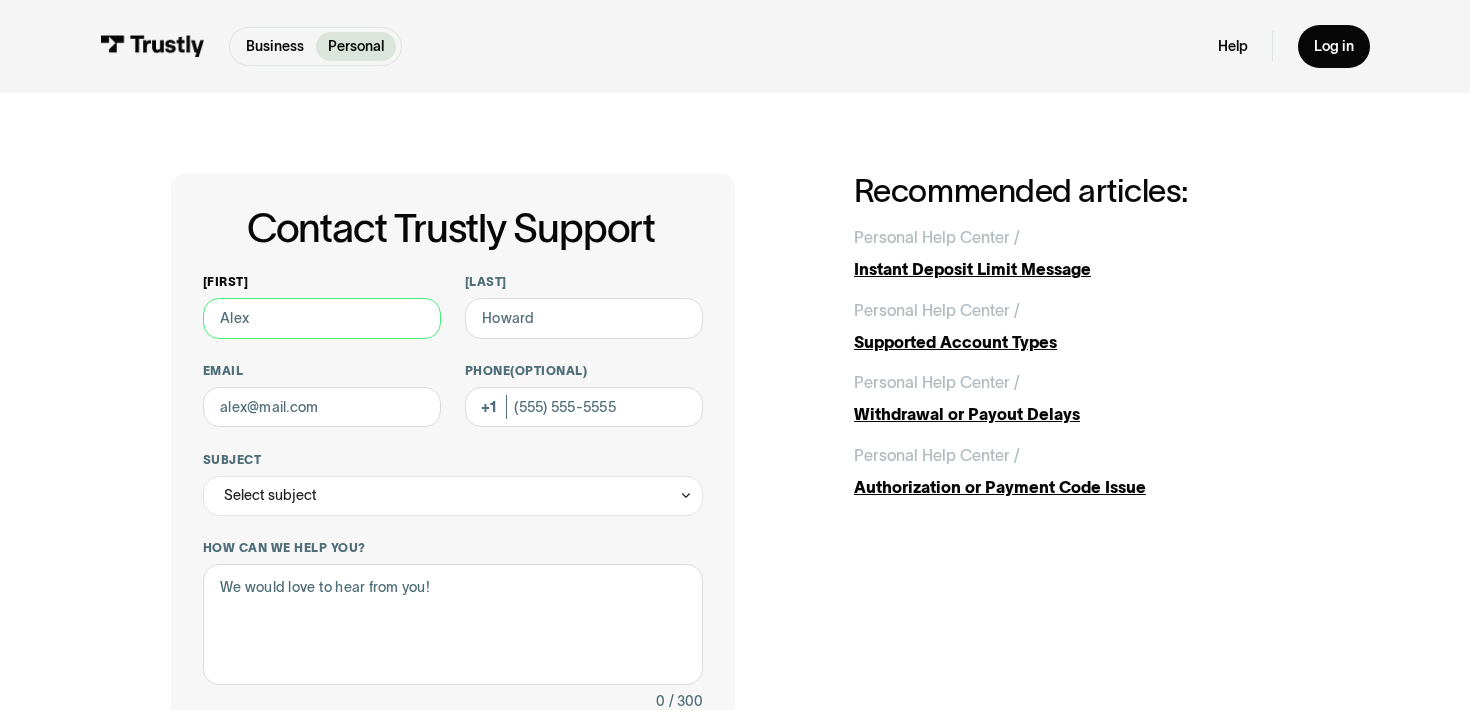 click on "First name" at bounding box center (322, 318) 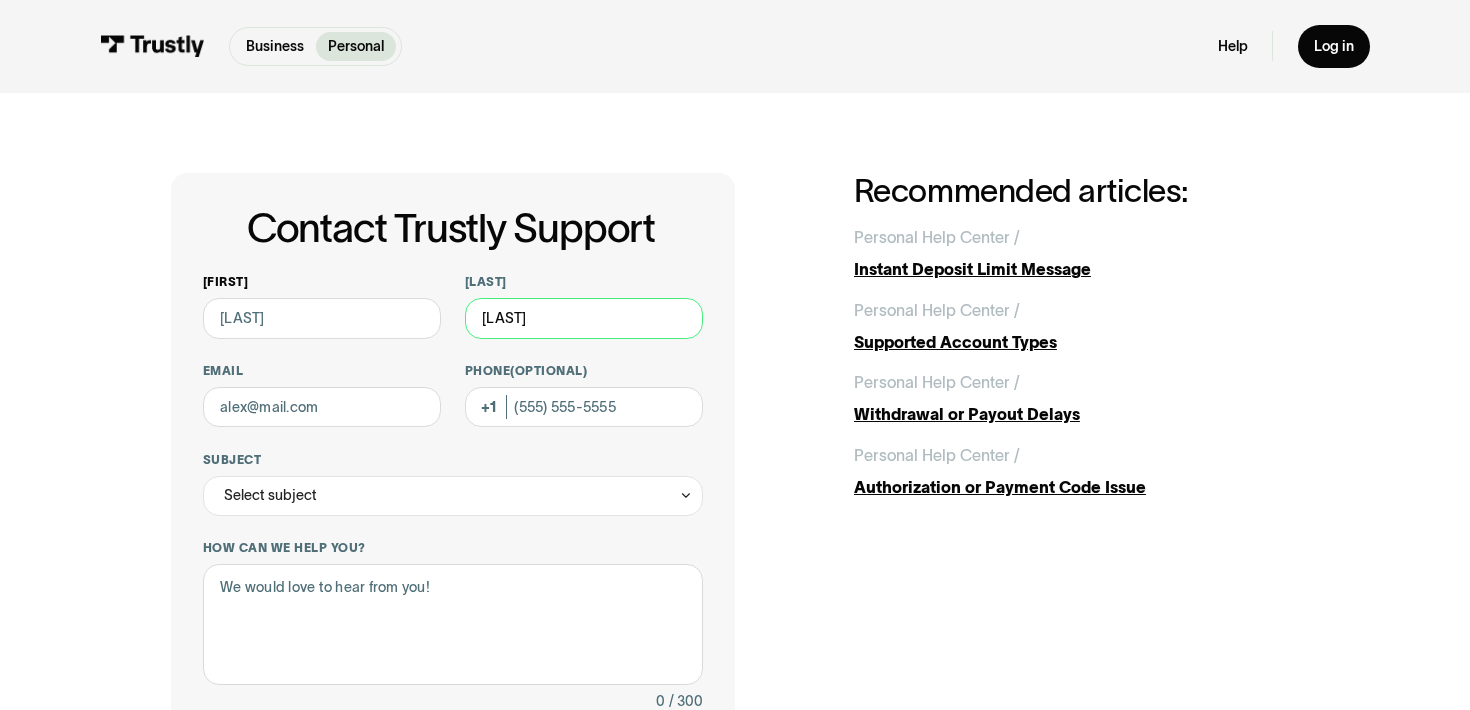 type on "maxwelljmelrose@gmail.com" 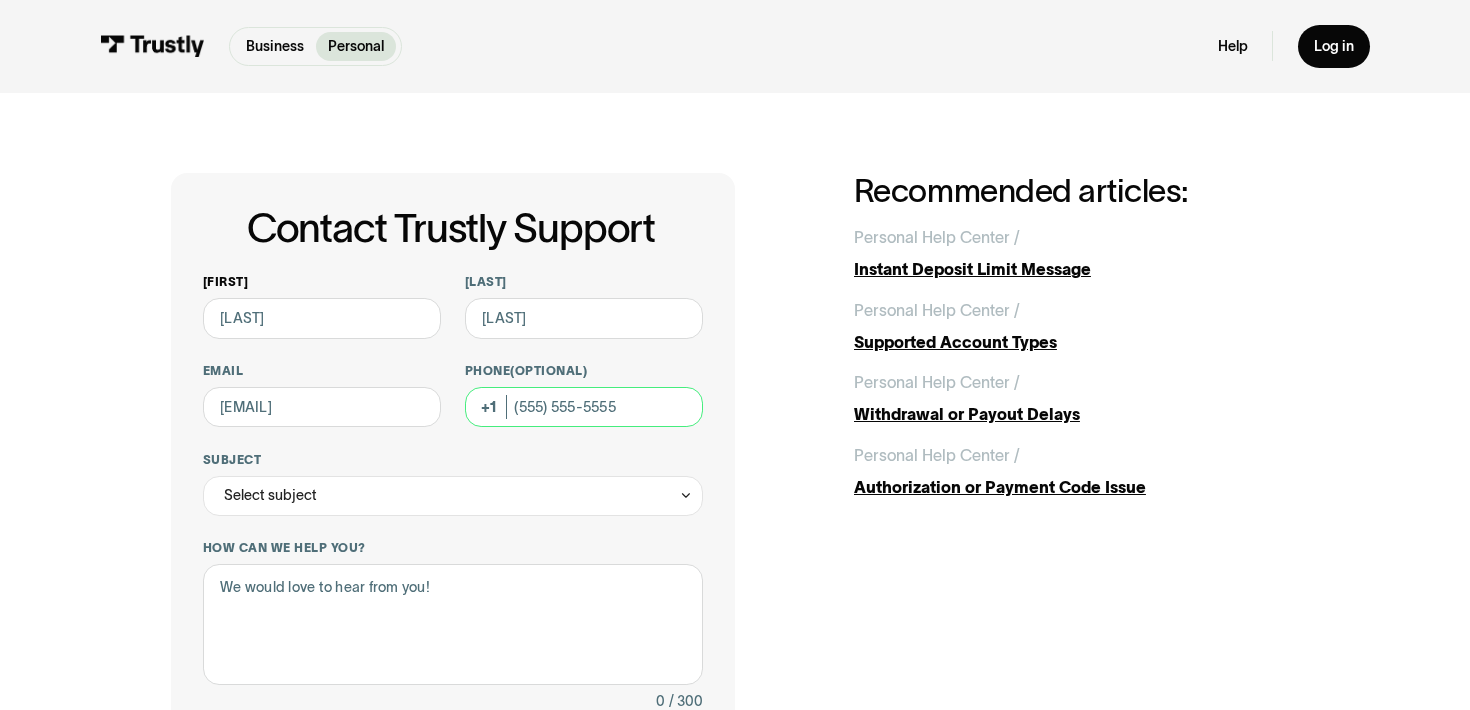 type on "(317) 565-3727" 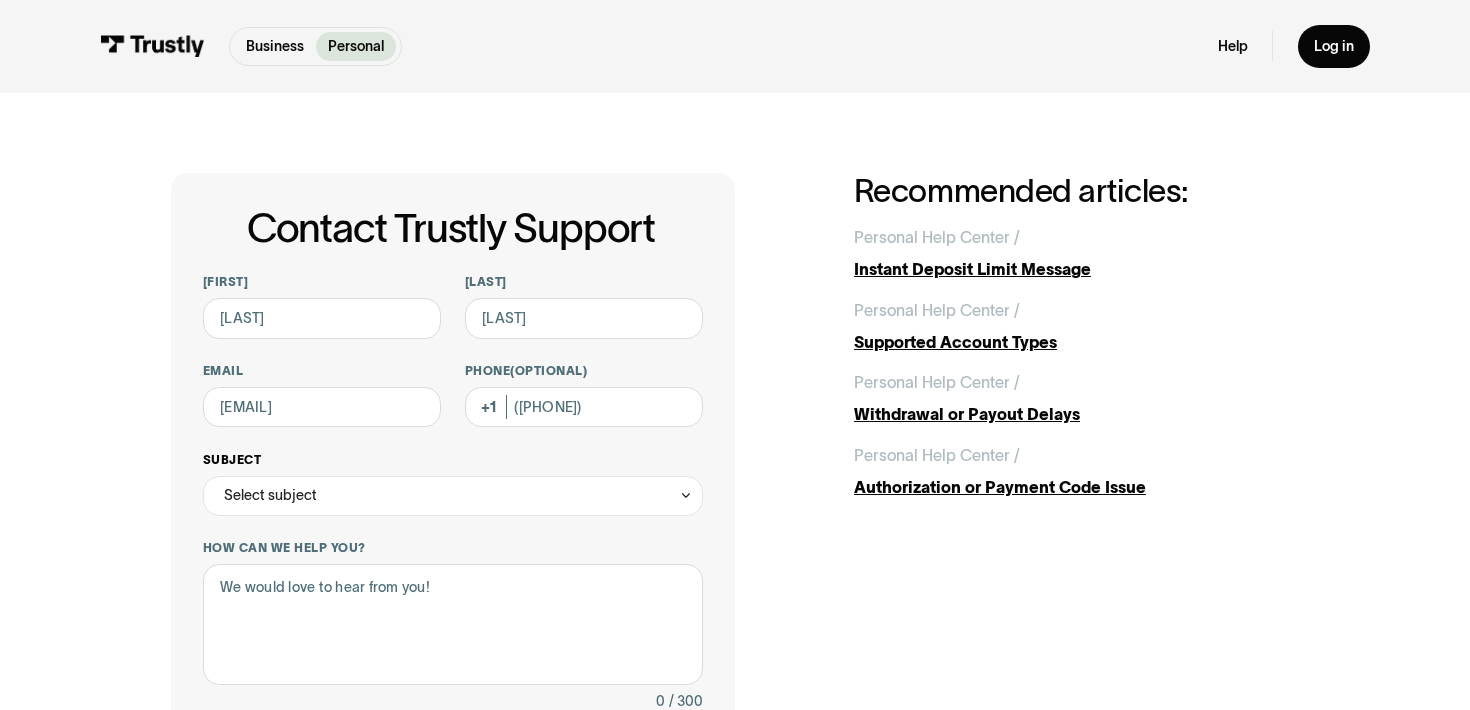 click on "Select subject" at bounding box center [453, 496] 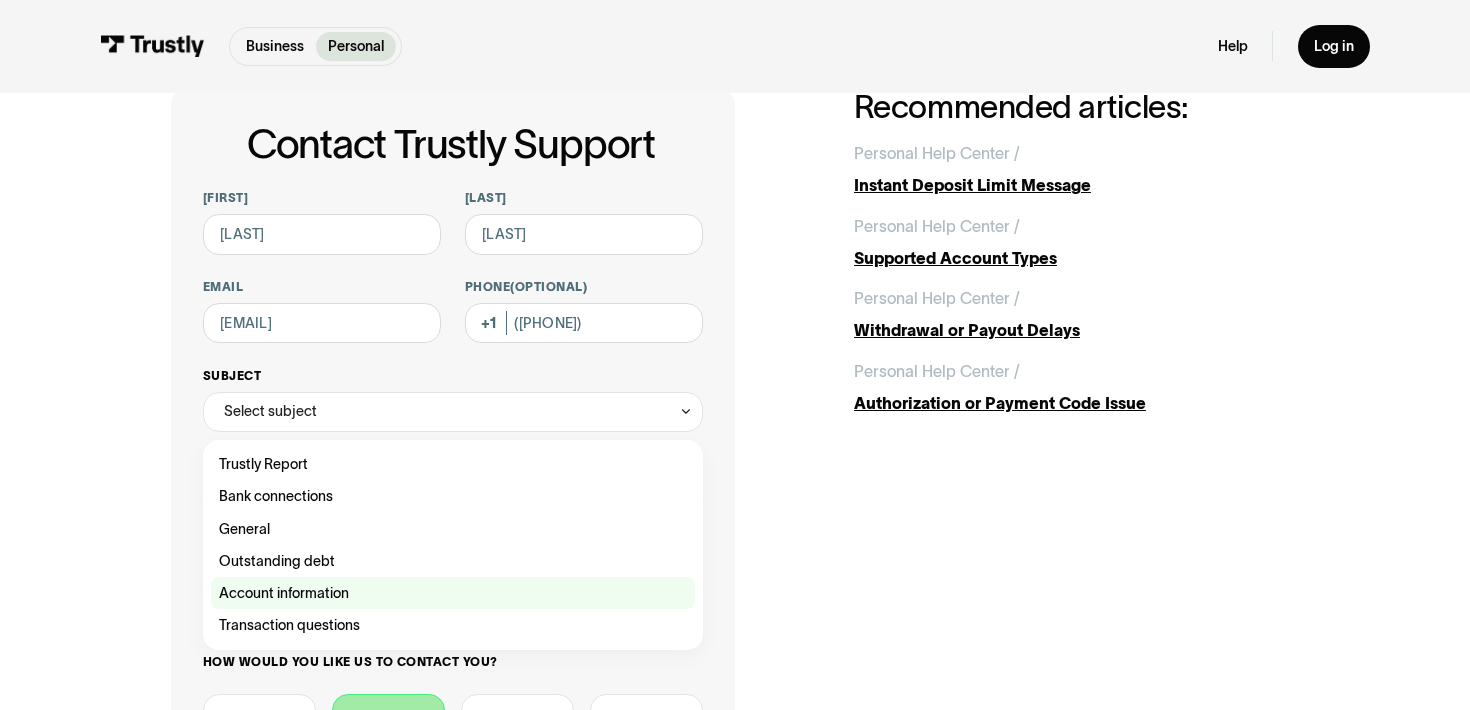 scroll, scrollTop: 85, scrollLeft: 0, axis: vertical 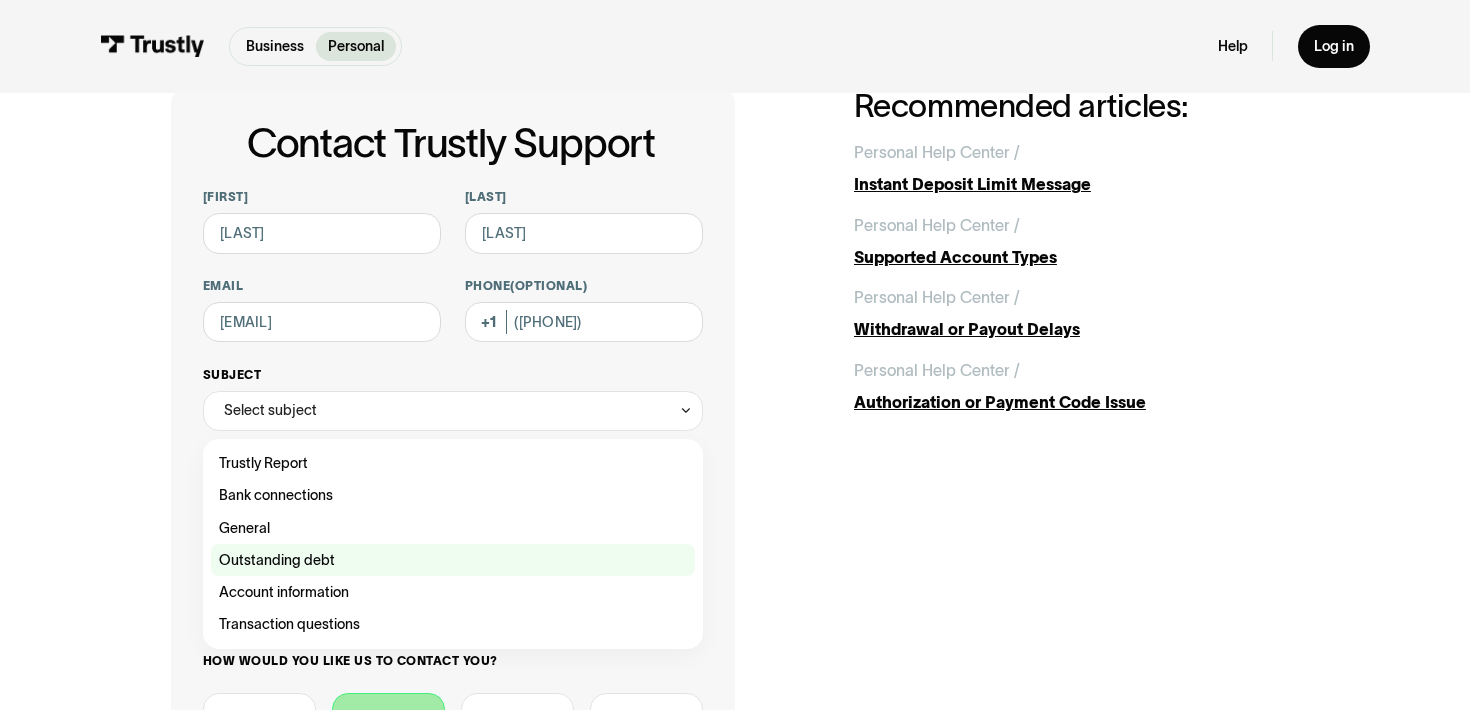 click at bounding box center (453, 463) 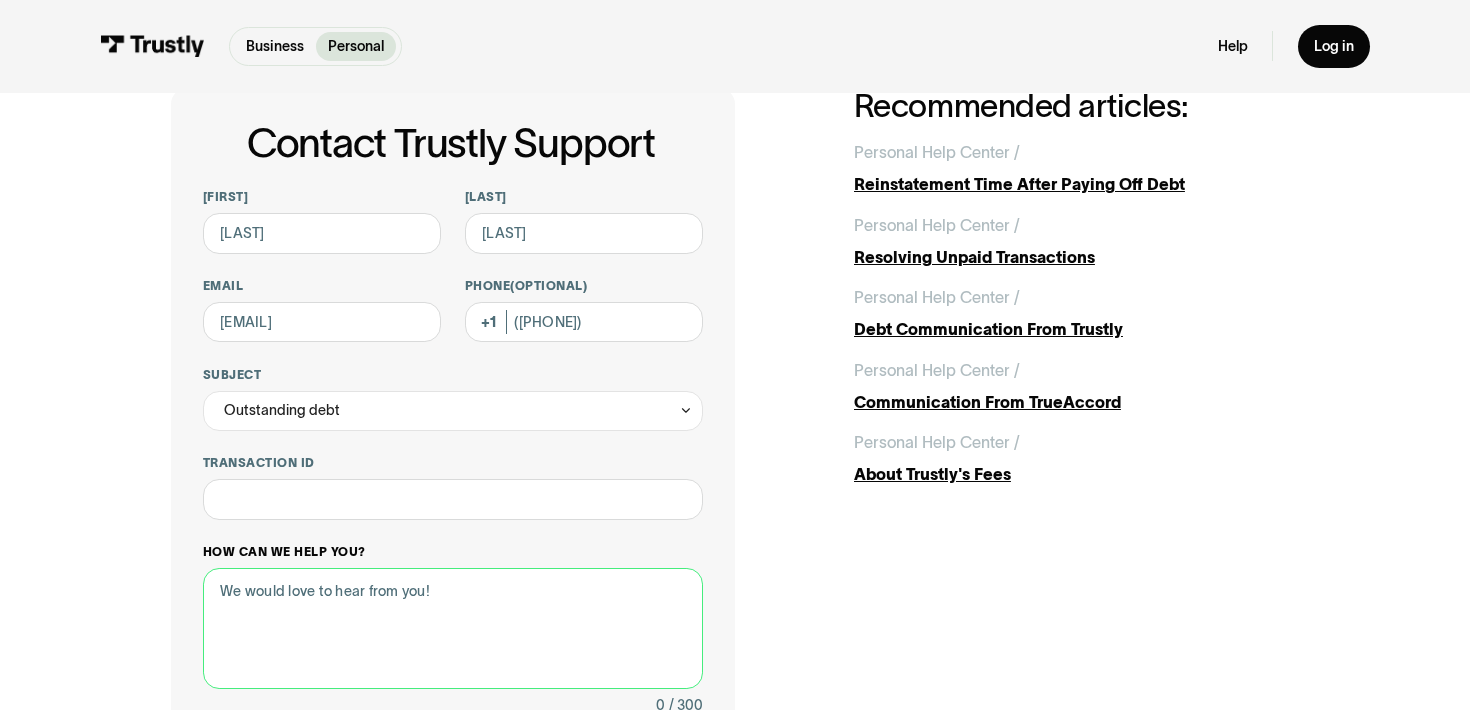 click on "How can we help you?" at bounding box center (453, 628) 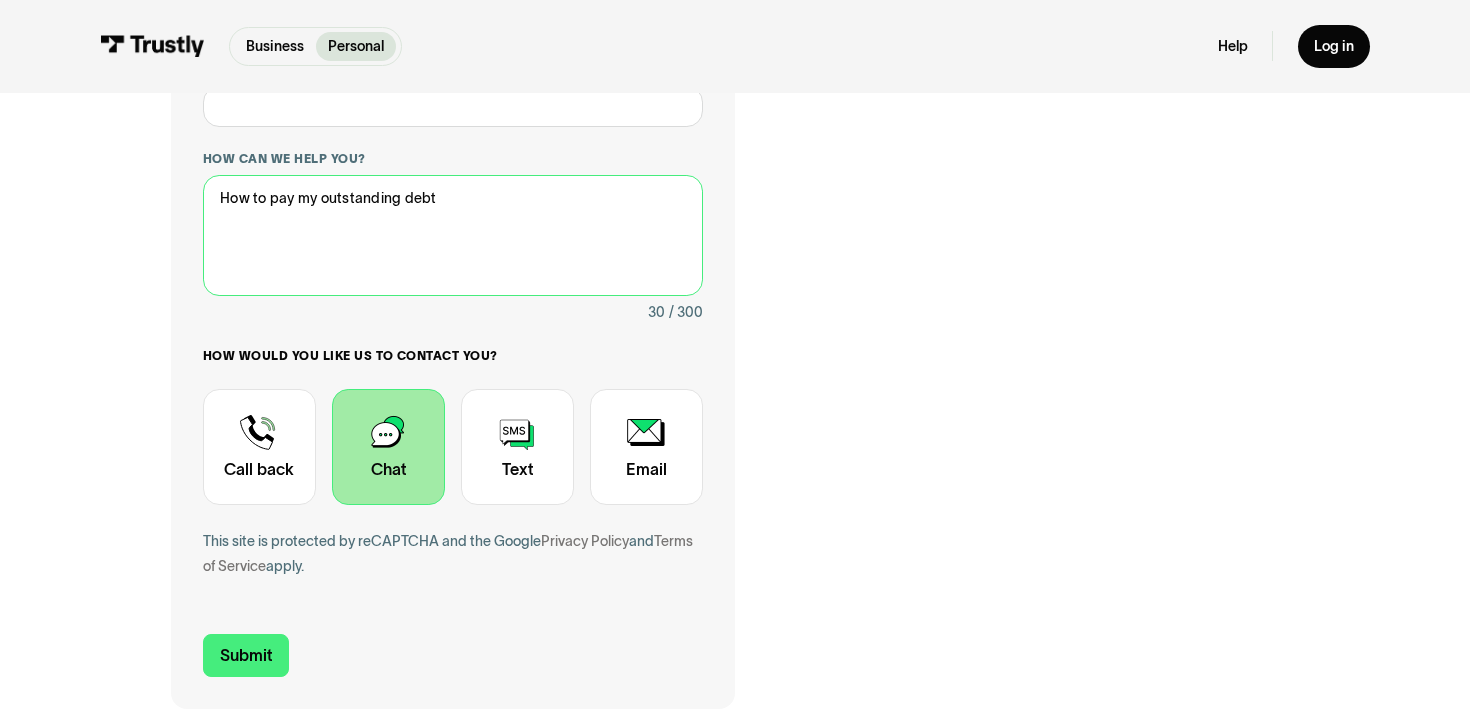 scroll, scrollTop: 562, scrollLeft: 0, axis: vertical 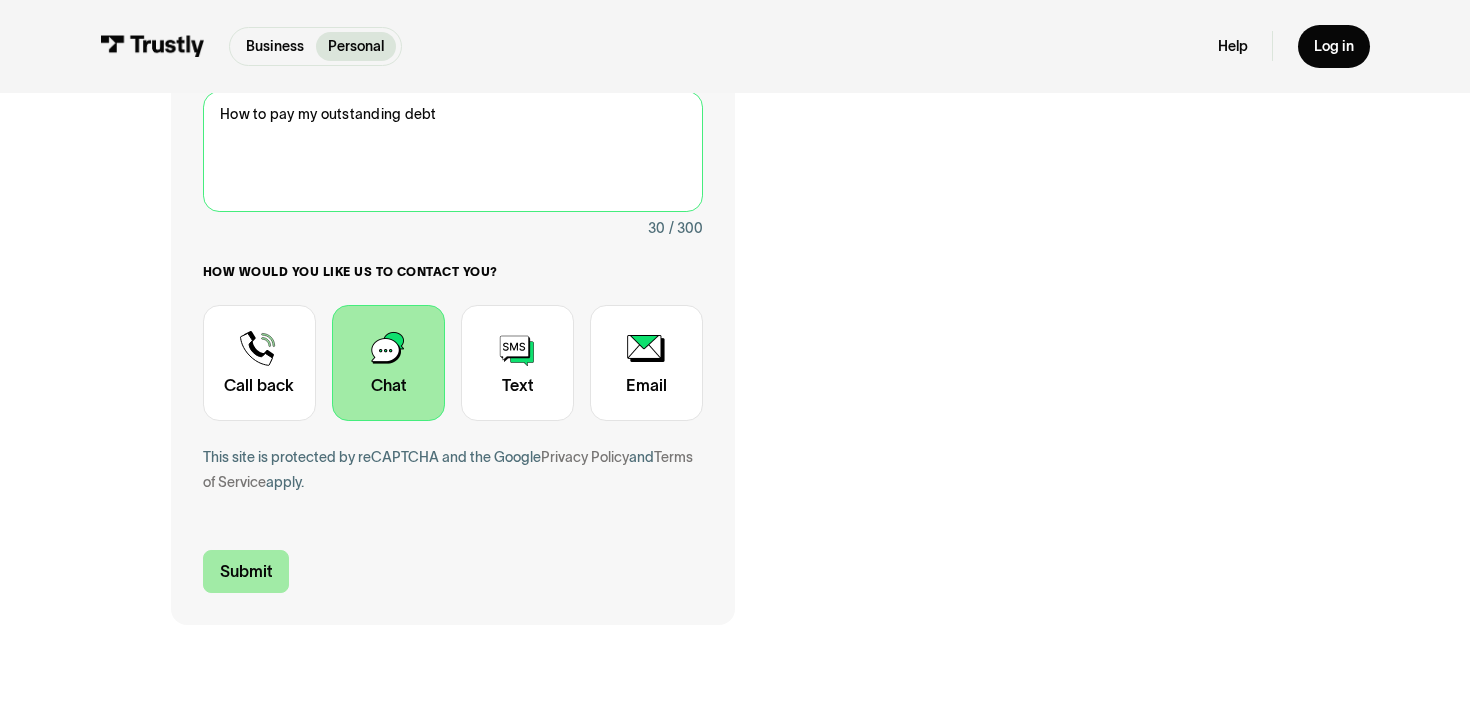 type on "How to pay my outstanding debt" 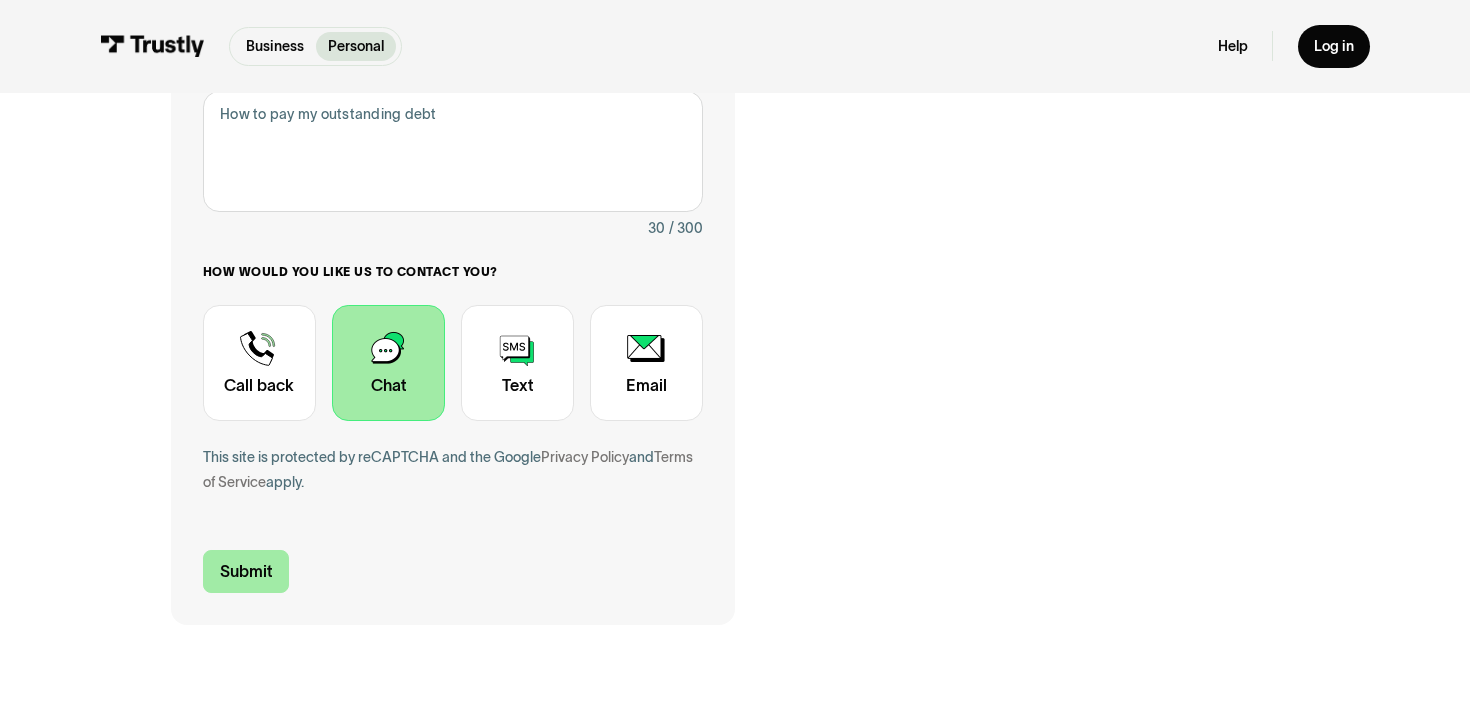 click on "Submit" at bounding box center (246, 571) 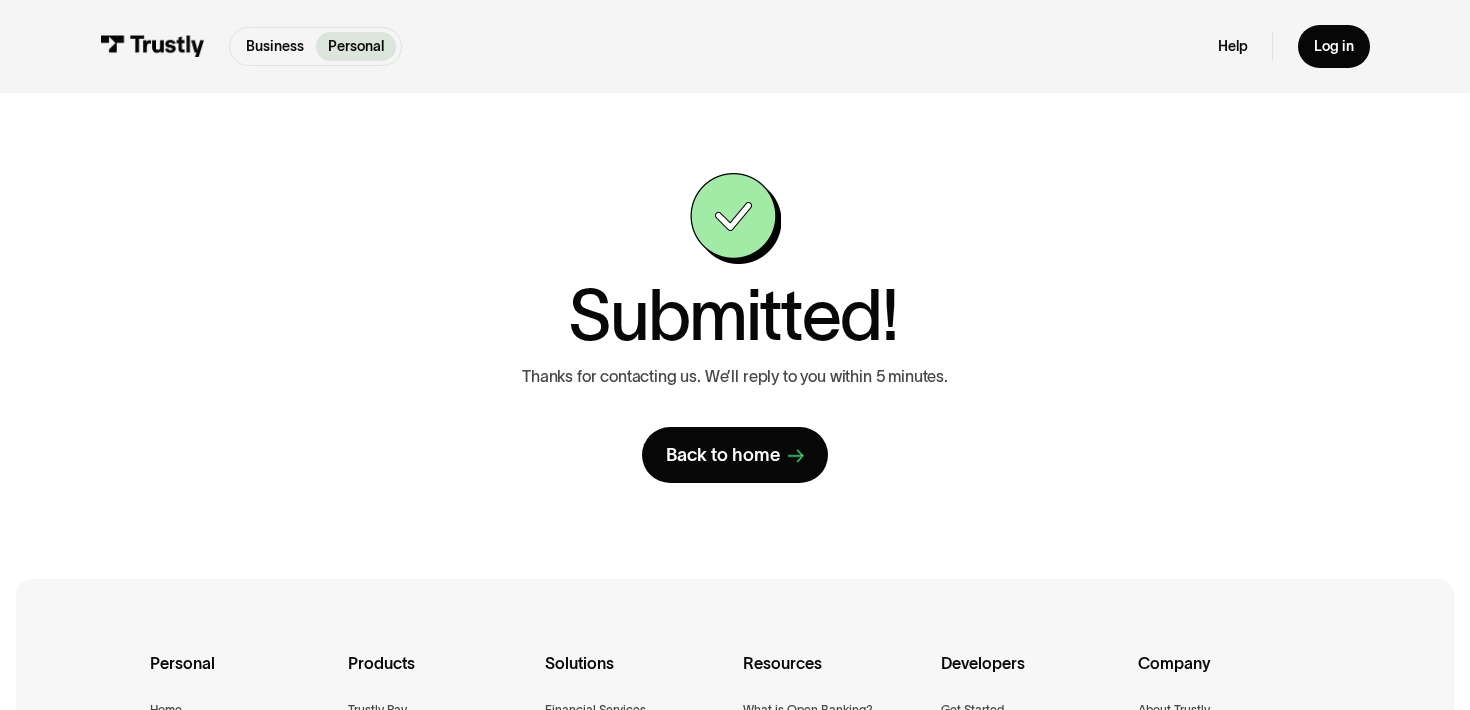 scroll, scrollTop: 0, scrollLeft: 0, axis: both 